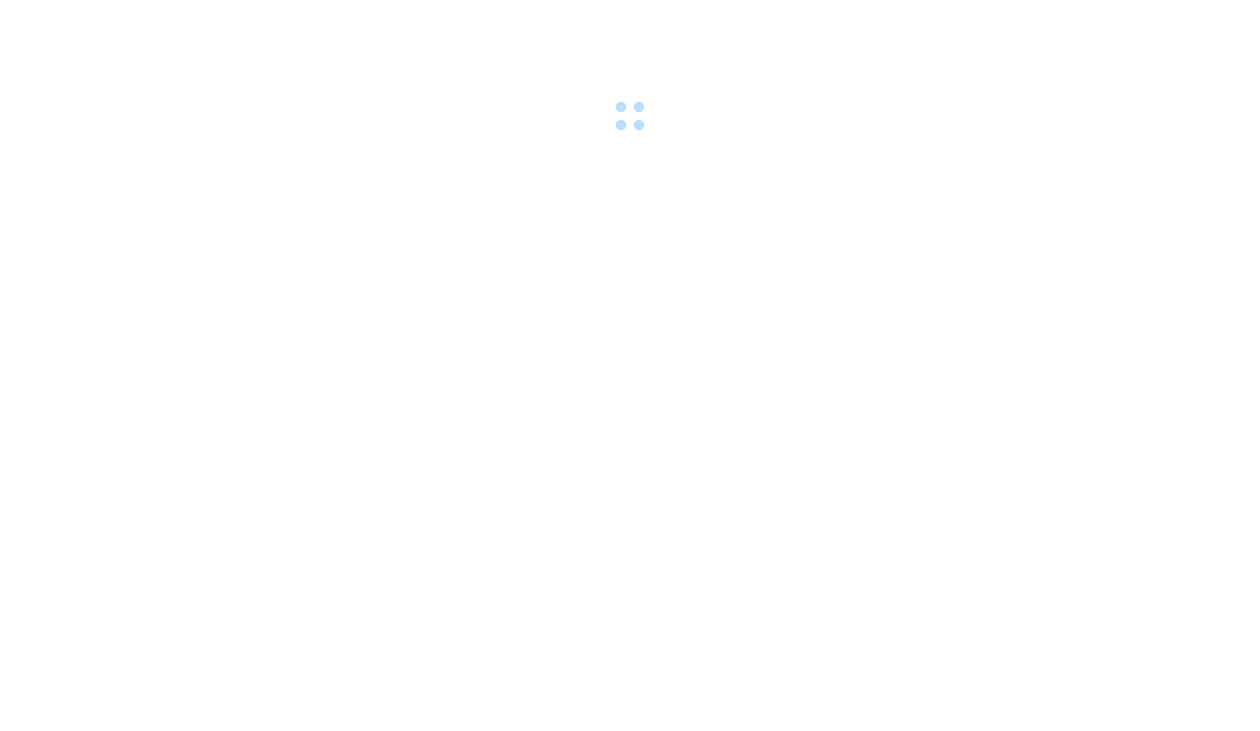 scroll, scrollTop: 0, scrollLeft: 0, axis: both 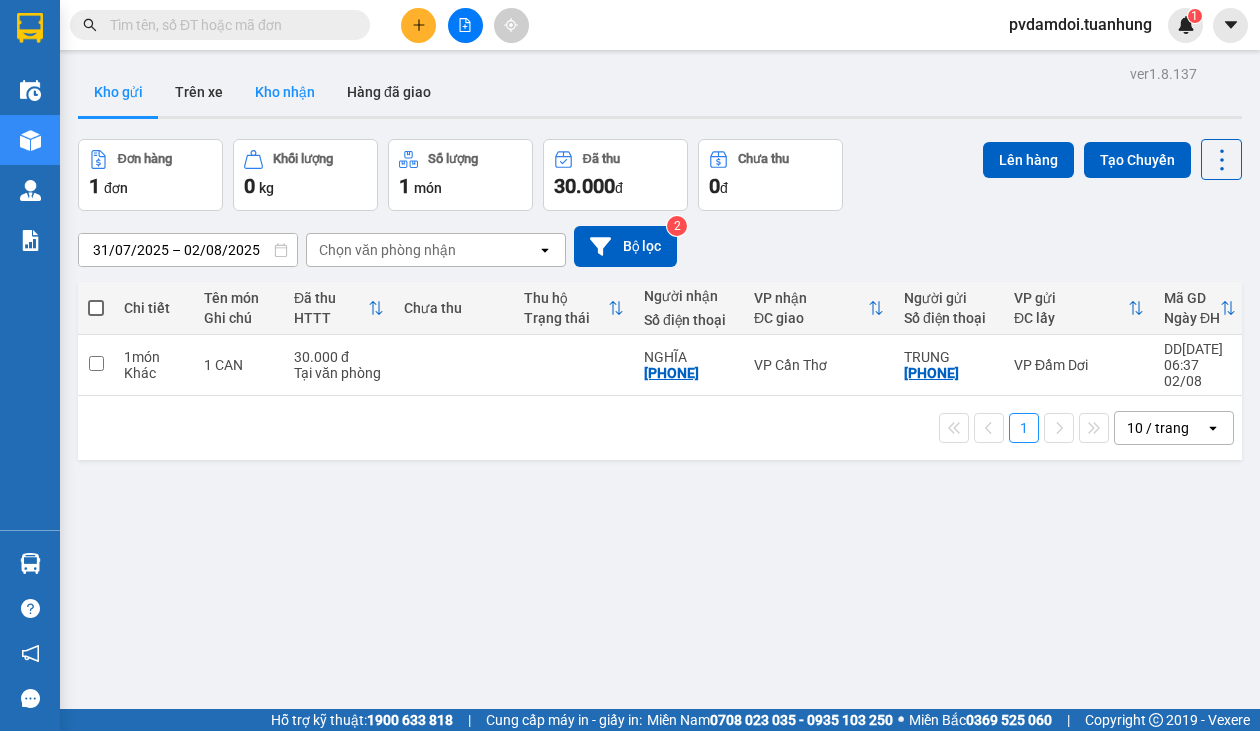 click on "Kho nhận" at bounding box center (285, 92) 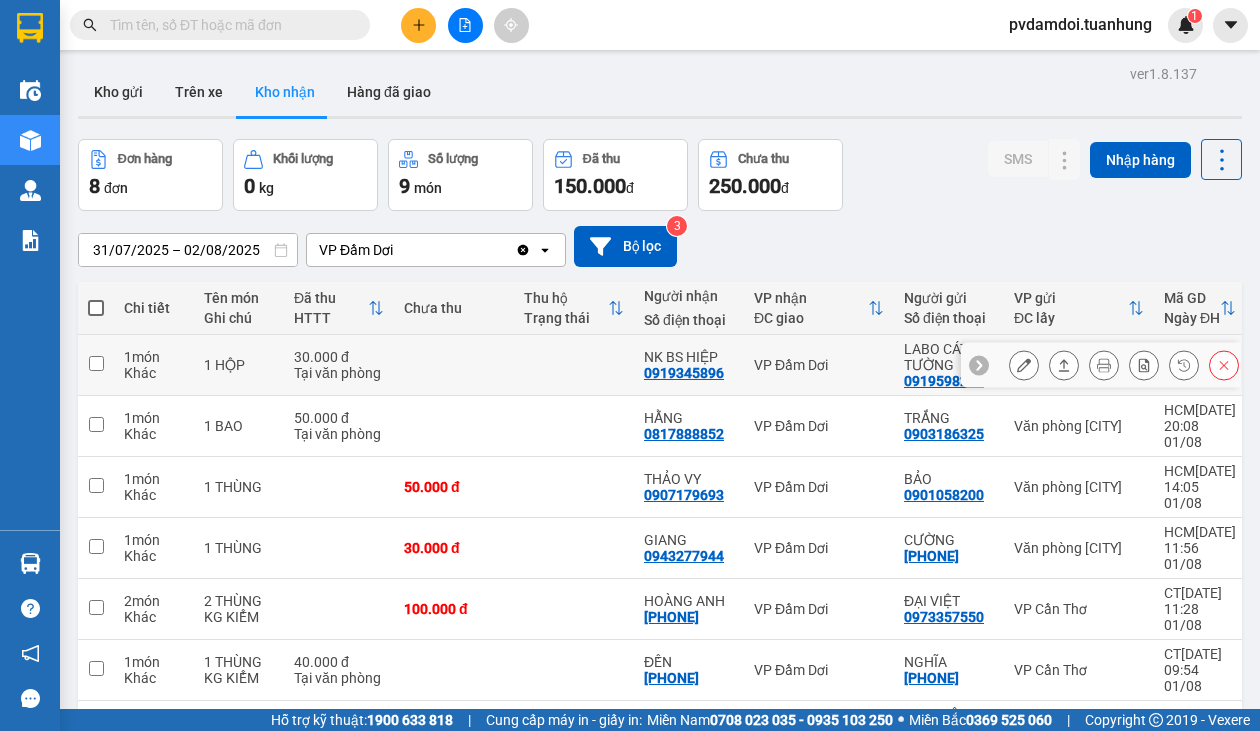 scroll, scrollTop: 125, scrollLeft: 0, axis: vertical 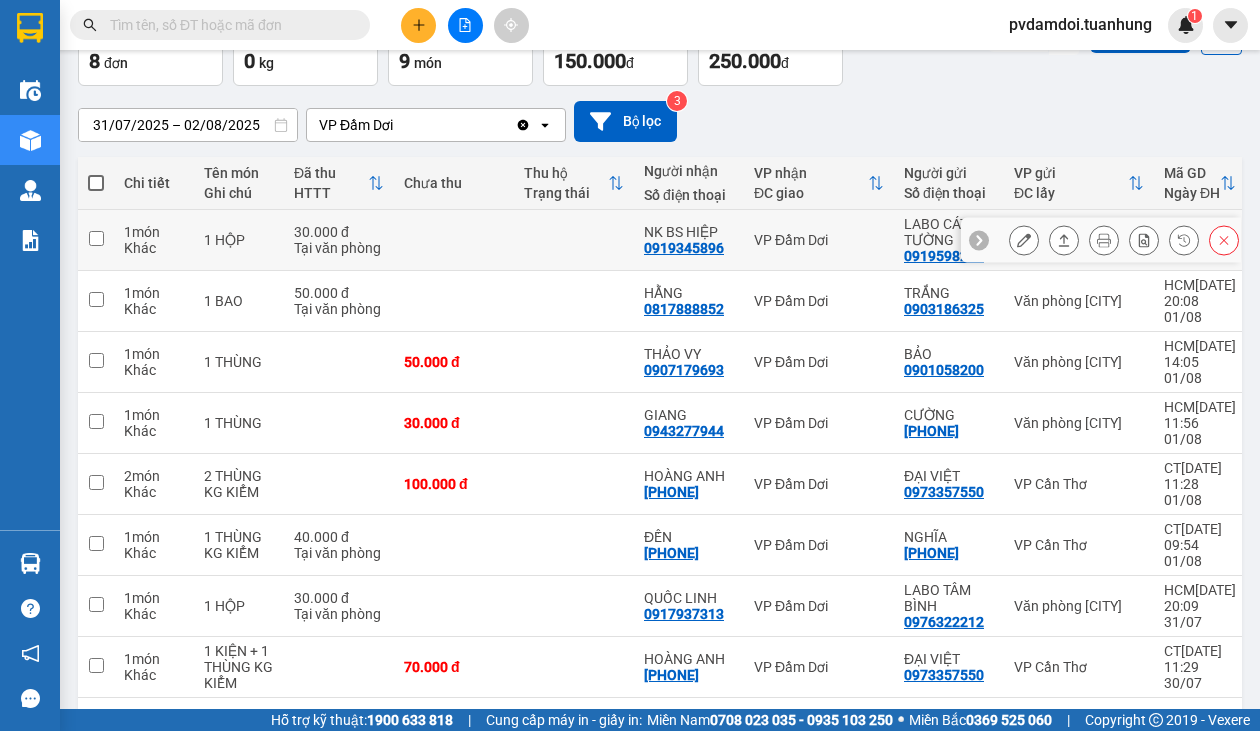 click 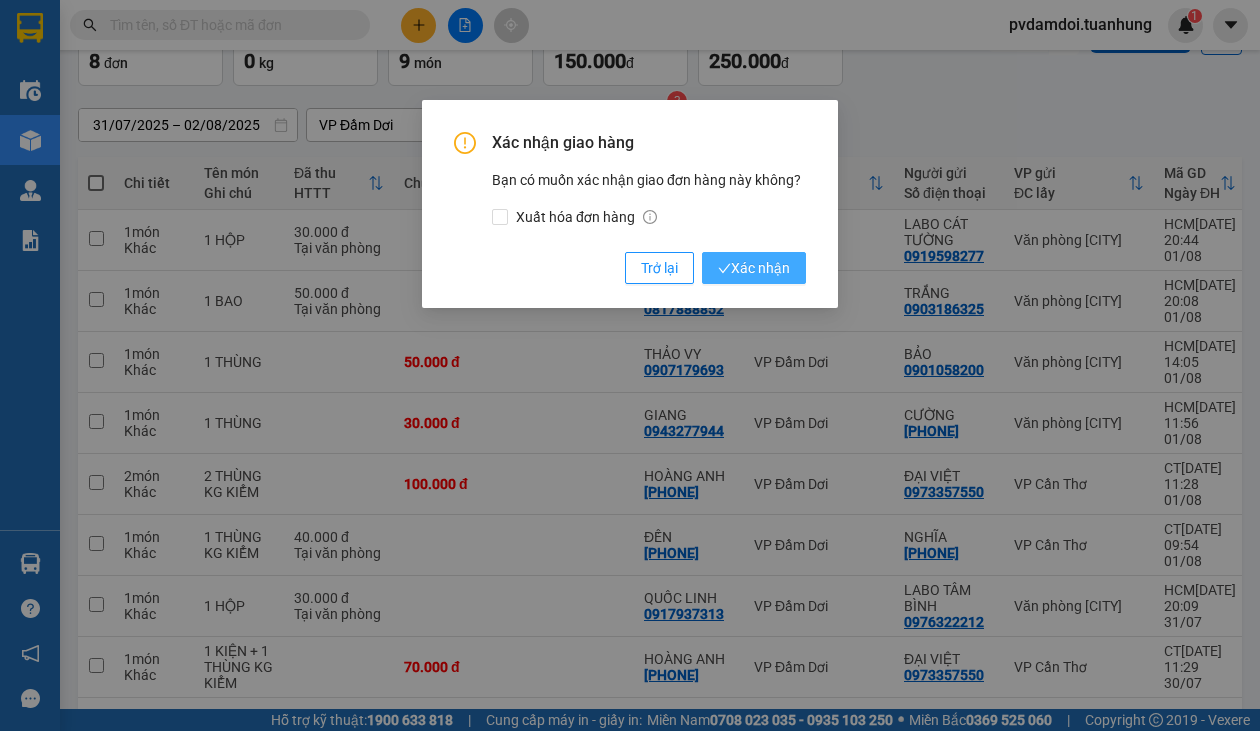 click on "Xác nhận" at bounding box center [754, 268] 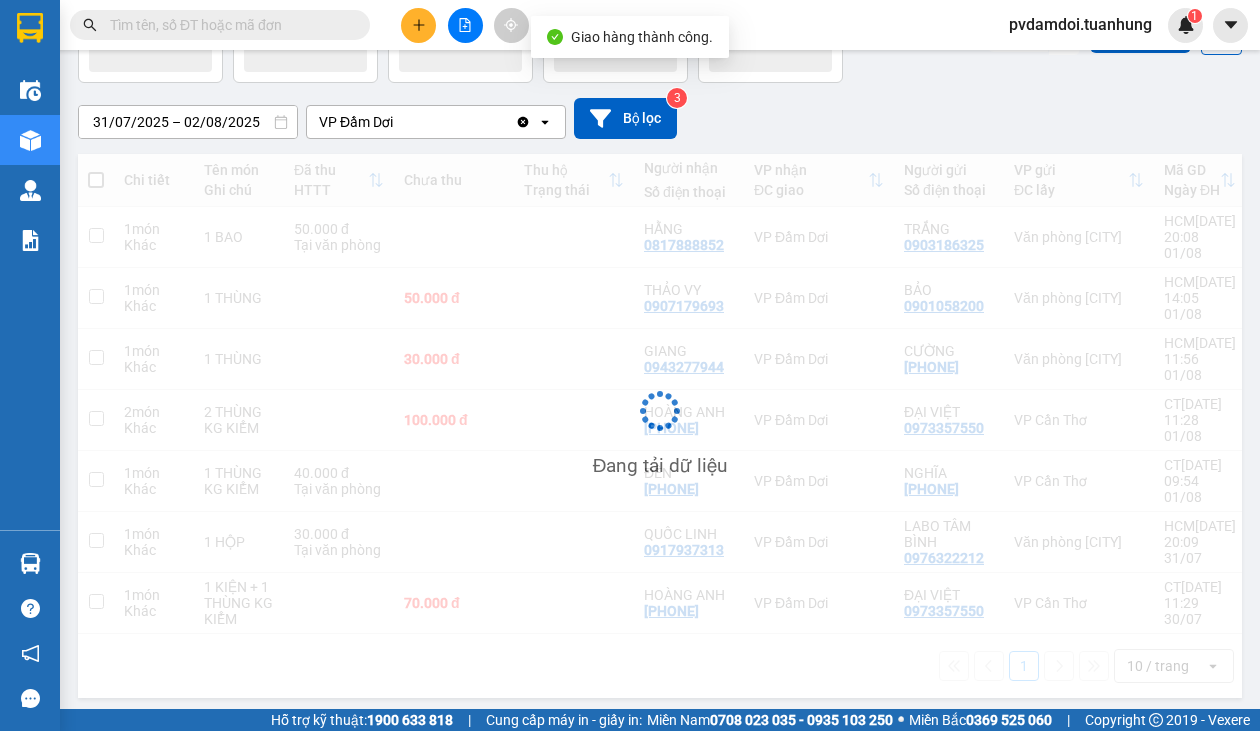 scroll, scrollTop: 92, scrollLeft: 0, axis: vertical 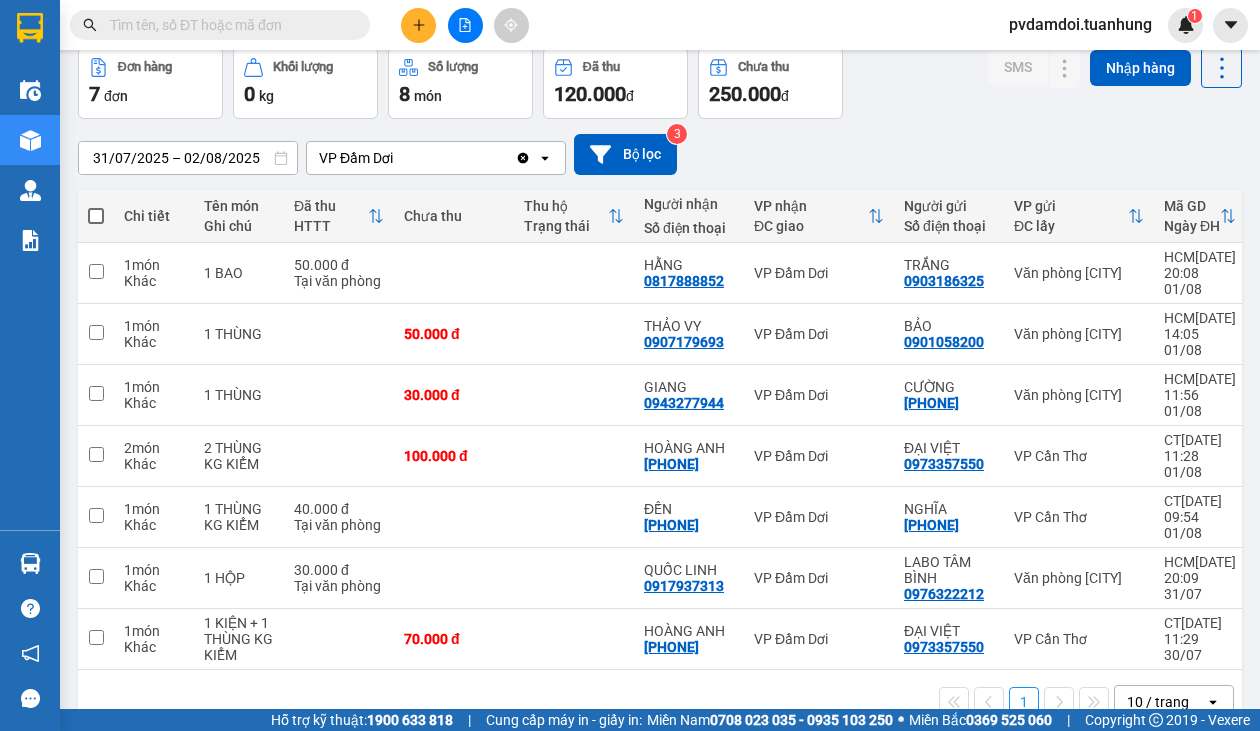 click on "Kết quả tìm kiếm ( 0 )  Bộ lọc  No Data pvdamdoi.tuanhung 1" at bounding box center (630, 25) 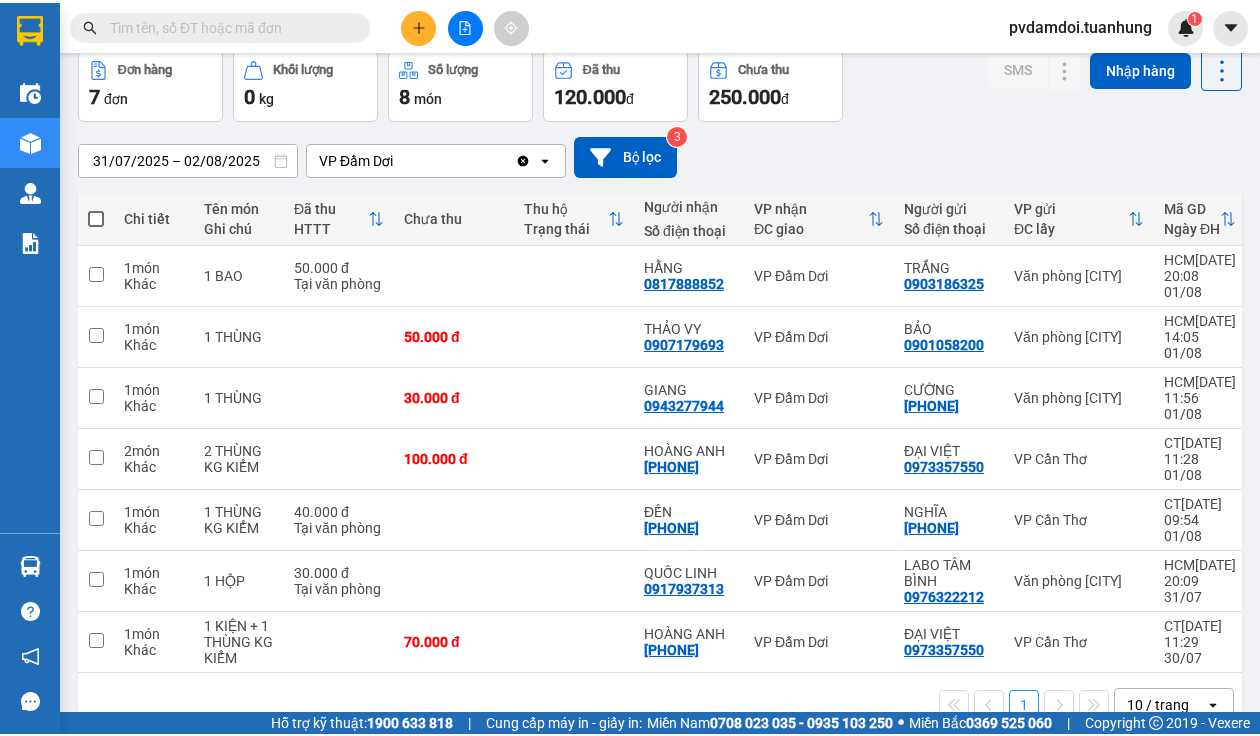 scroll, scrollTop: 0, scrollLeft: 0, axis: both 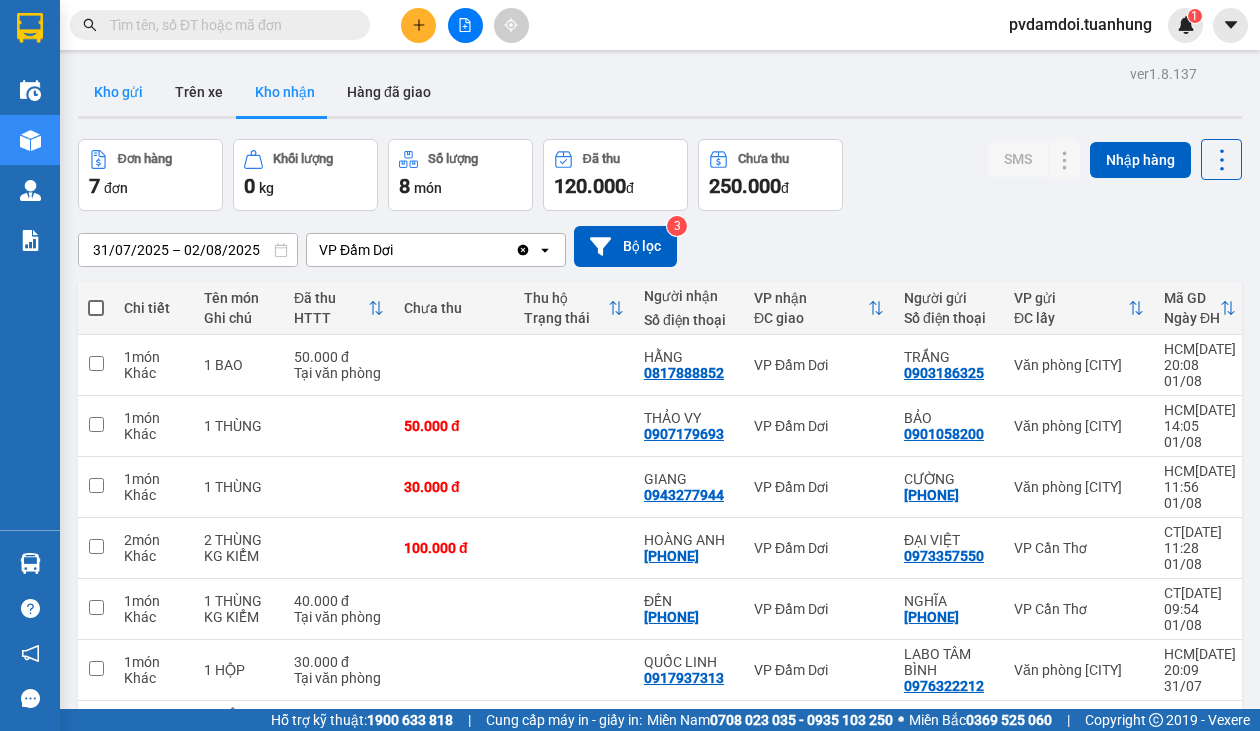 click on "Kho gửi" at bounding box center [118, 92] 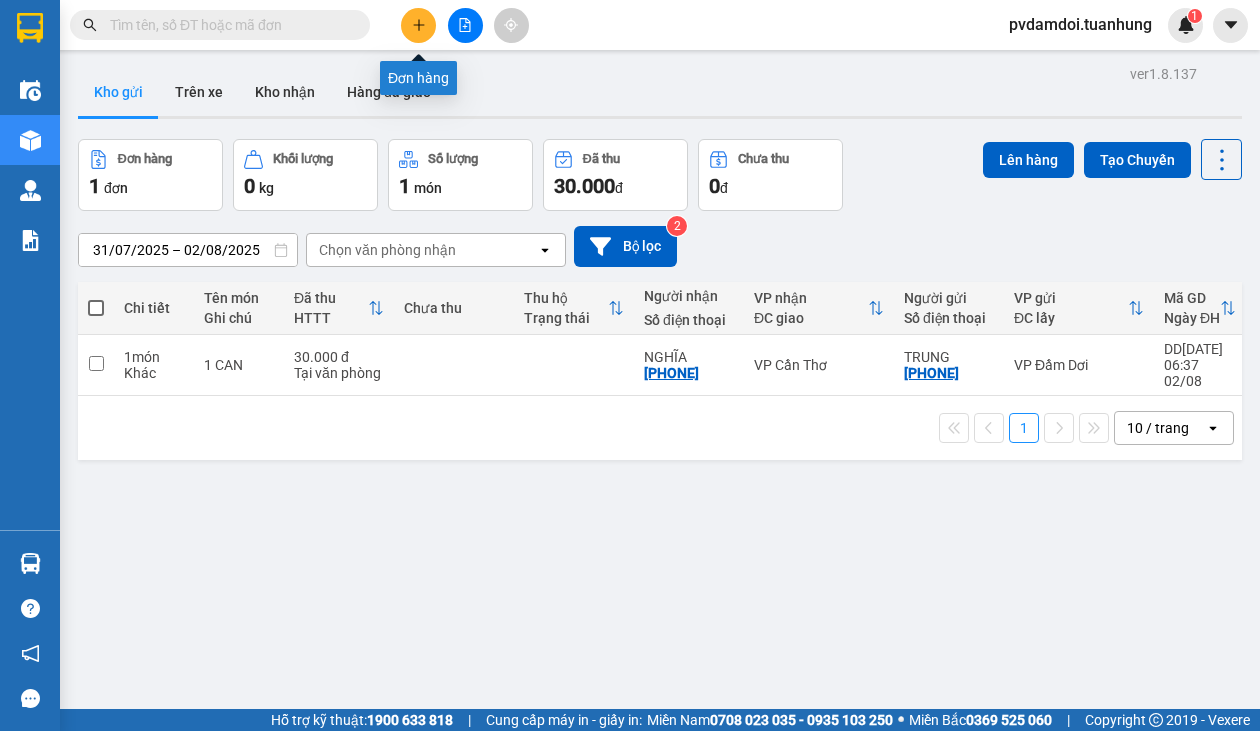 click 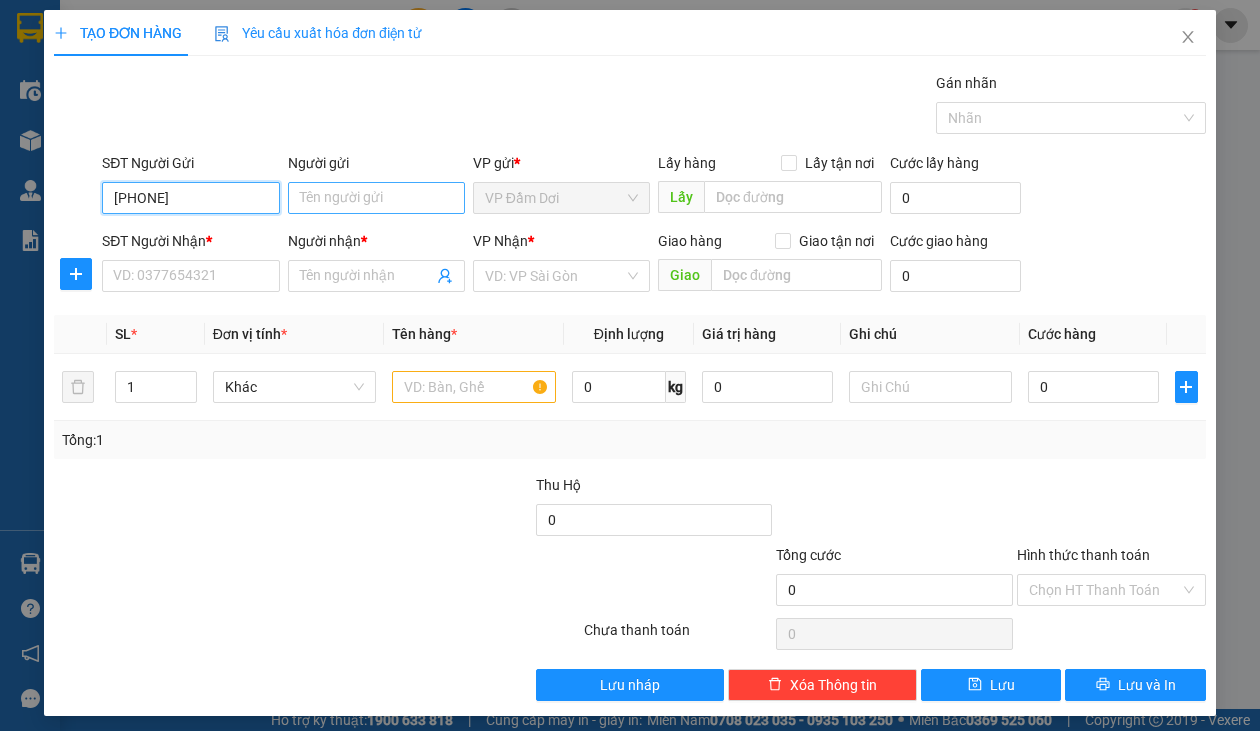 type on "[PHONE]" 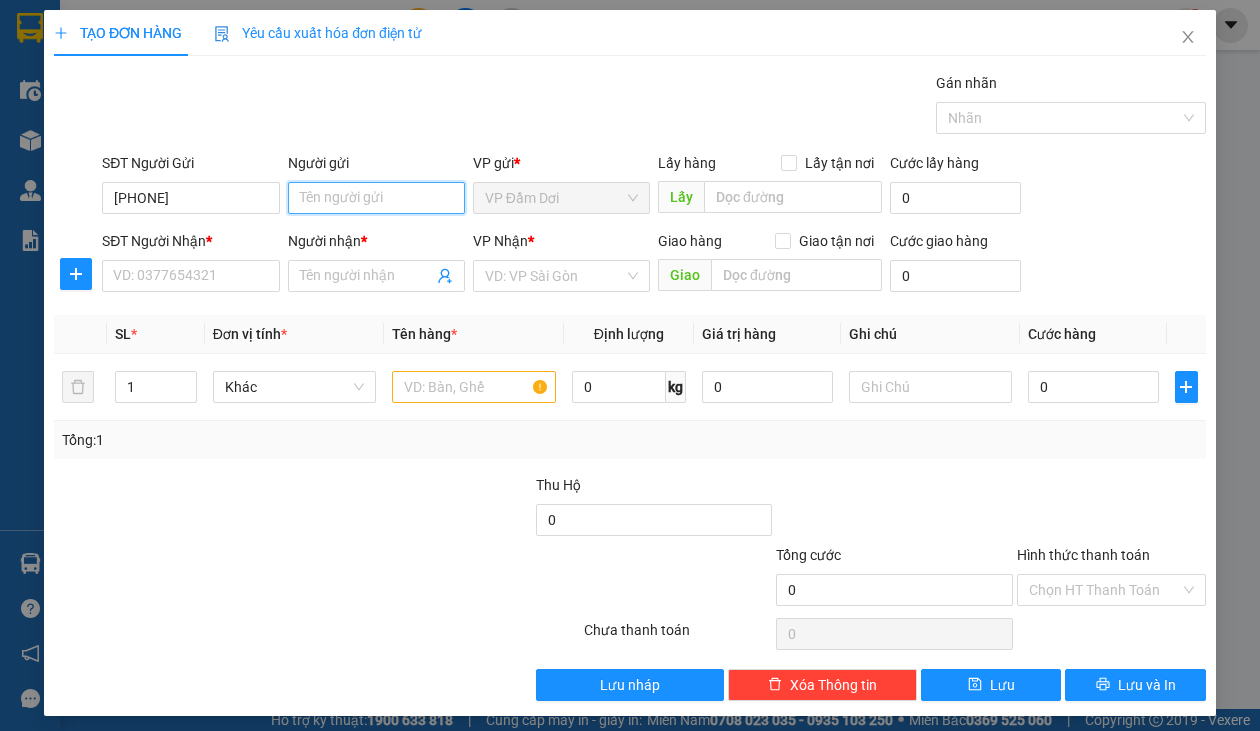 click on "Người gửi" at bounding box center [376, 198] 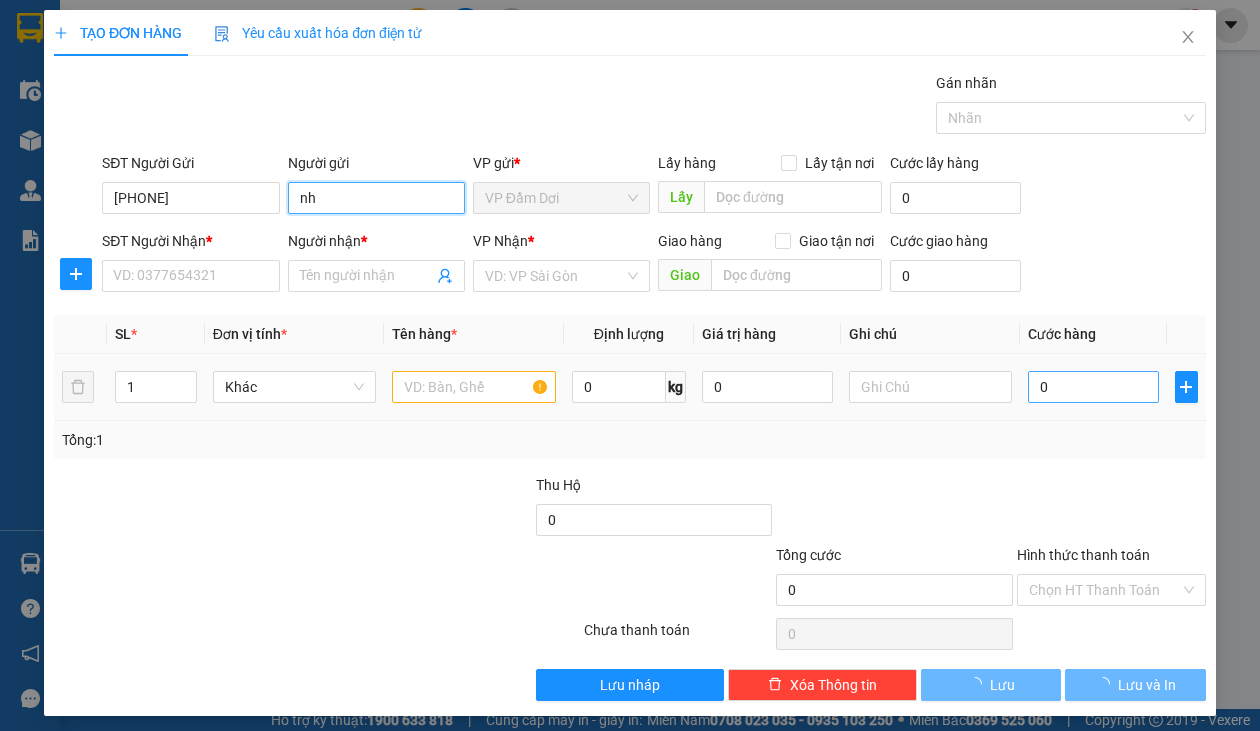 type on "n" 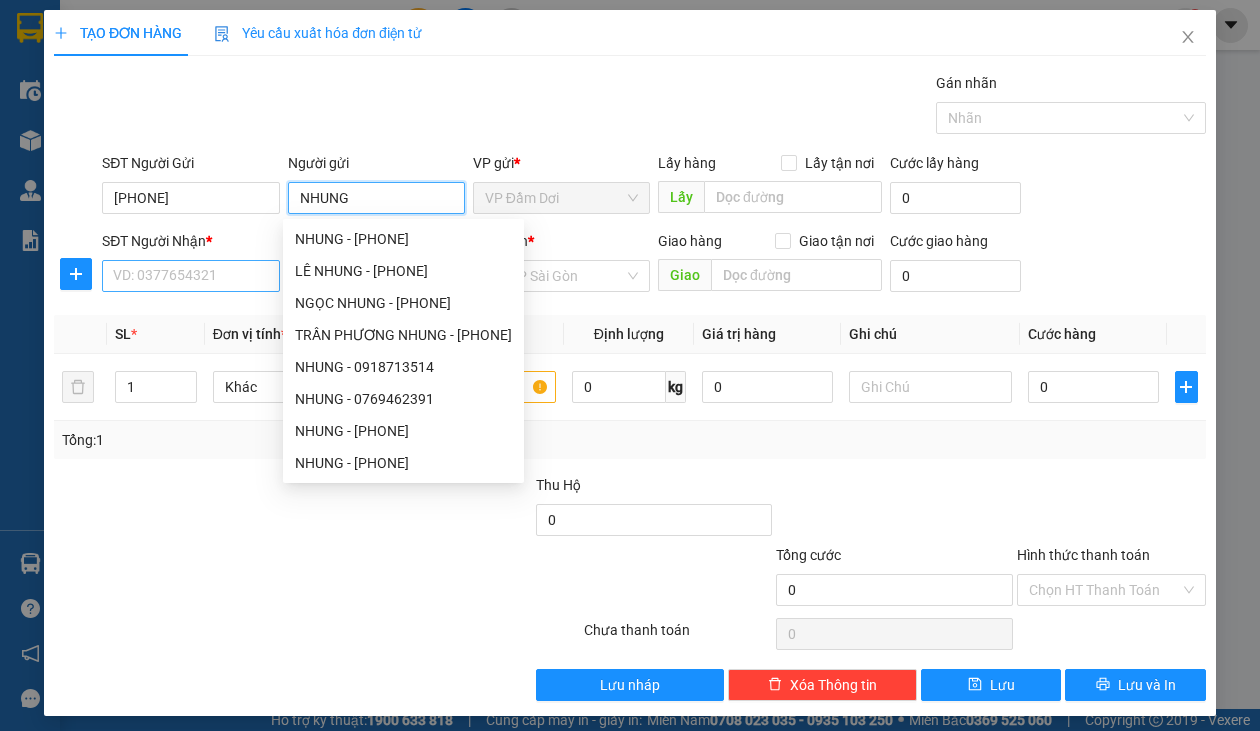 type on "NHUNG" 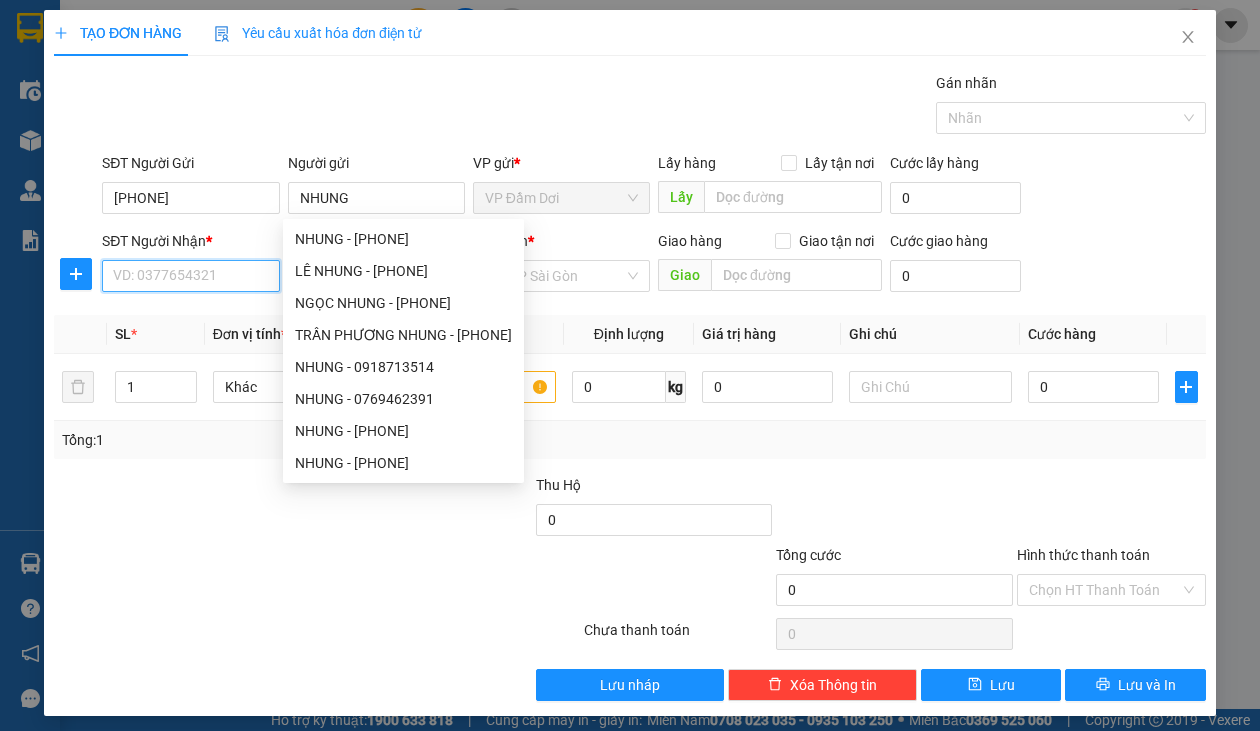 click on "SĐT Người Nhận  *" at bounding box center (190, 276) 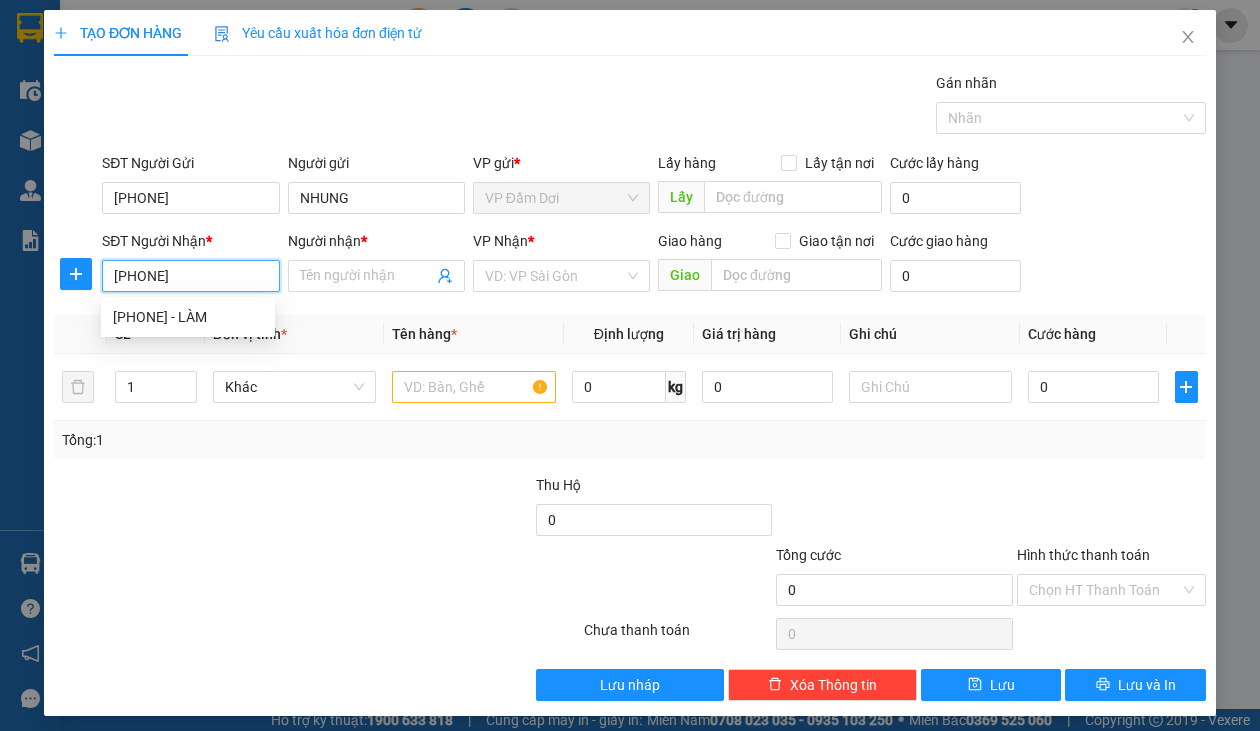 type on "[PHONE]" 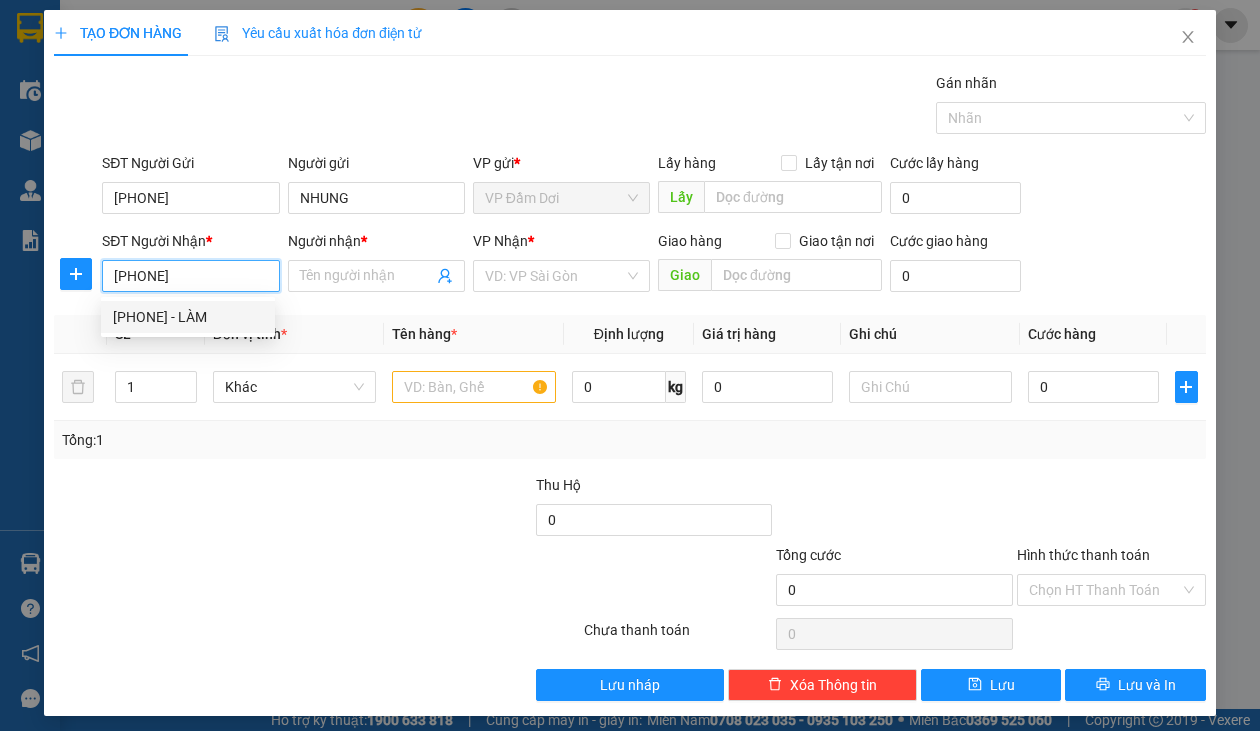 click on "[PHONE] - LÀM" at bounding box center (188, 317) 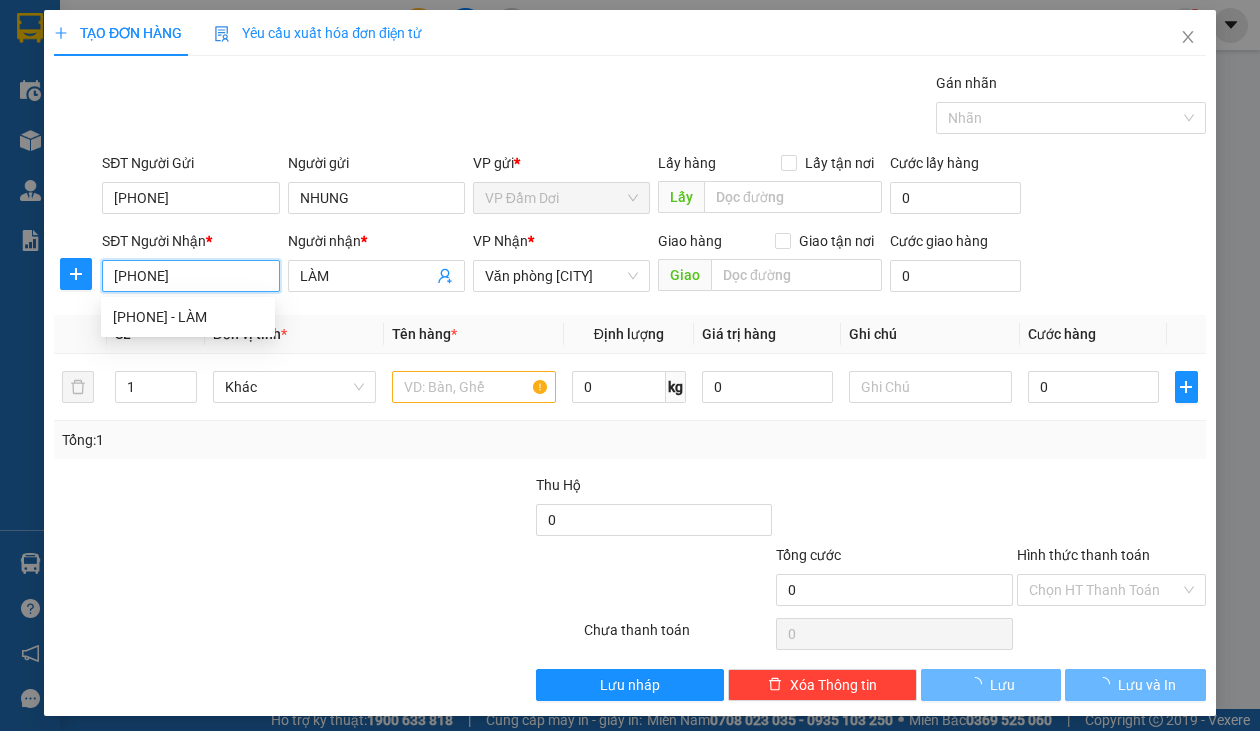 type on "LÀM" 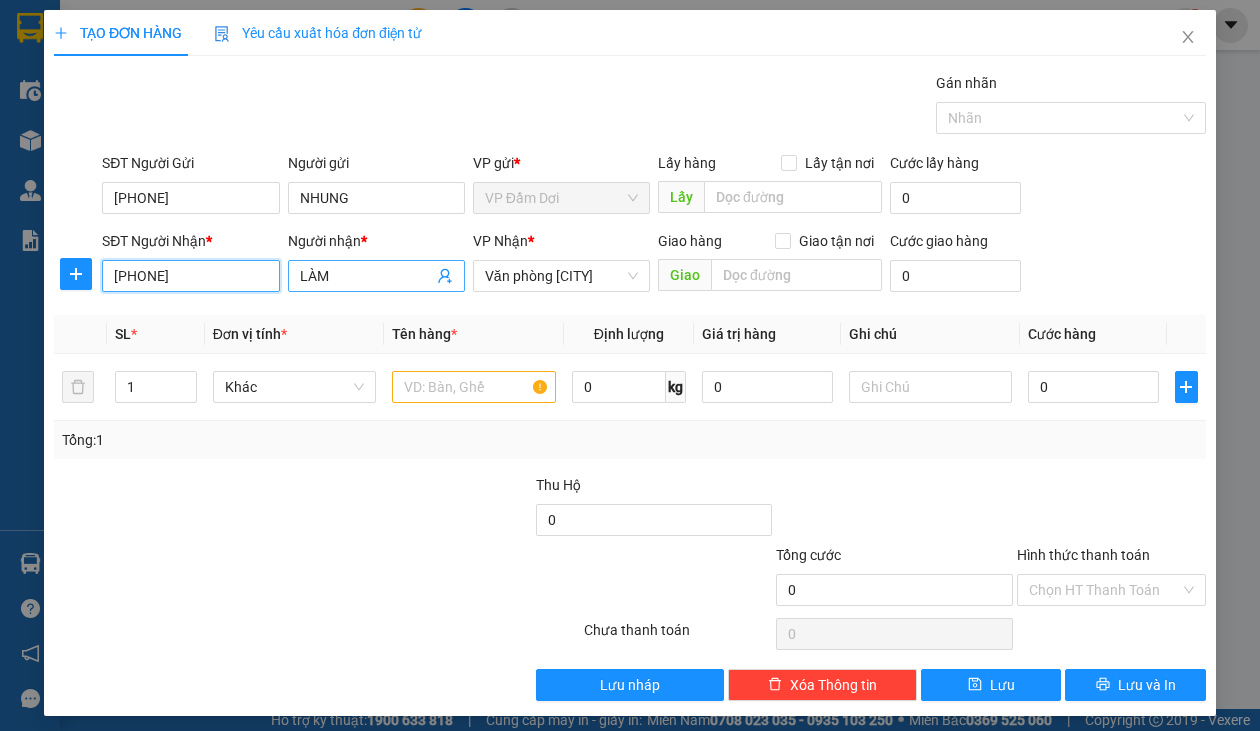 type on "[PHONE]" 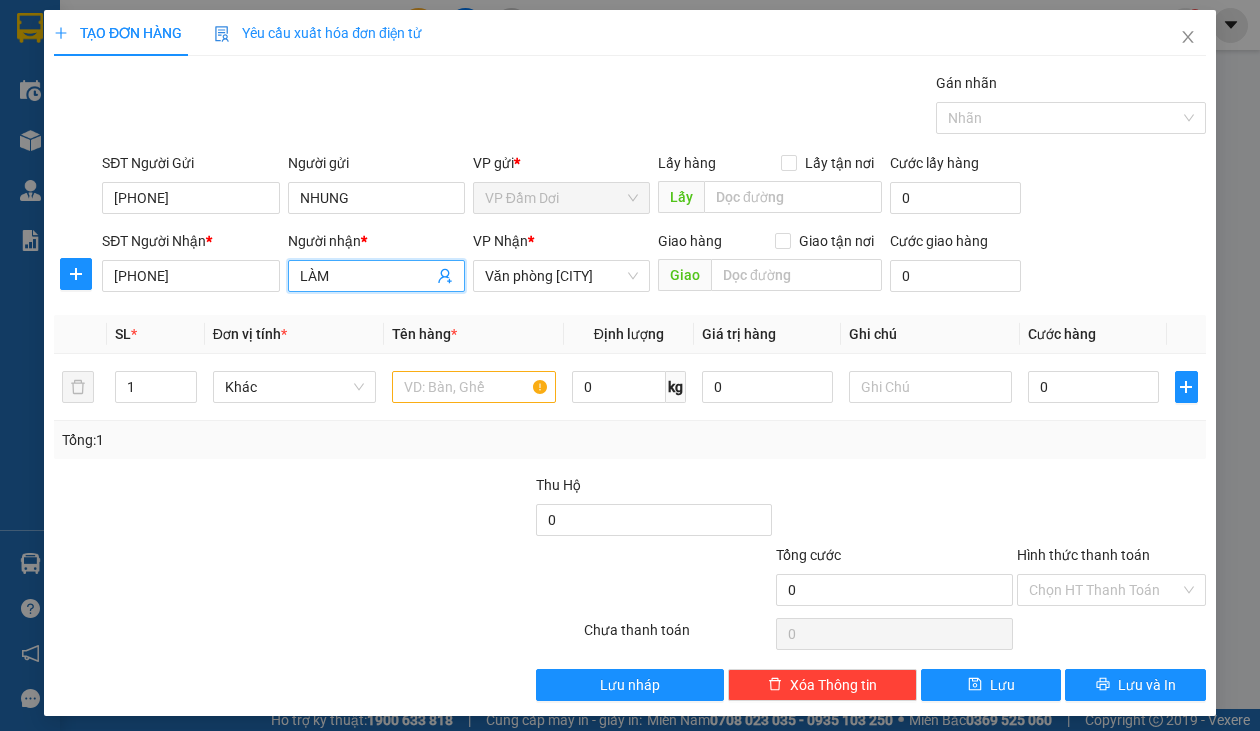 click on "LÀM" at bounding box center [366, 276] 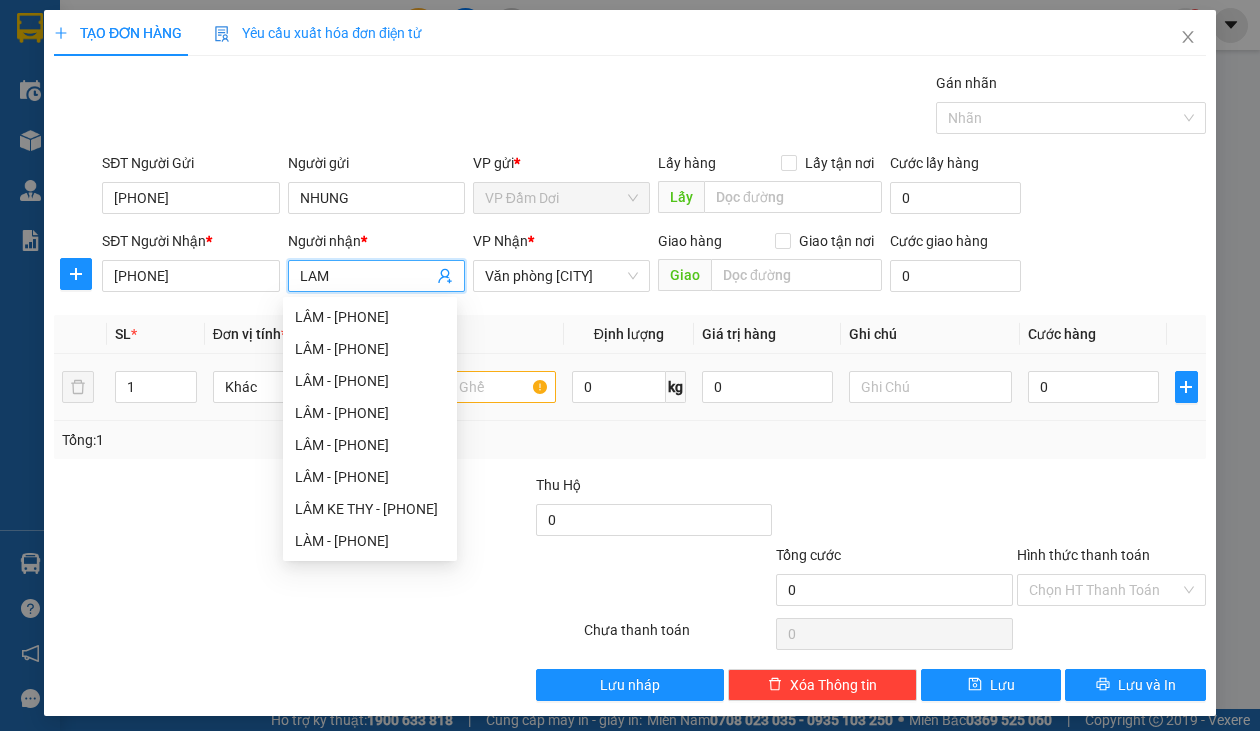 type on "LAM" 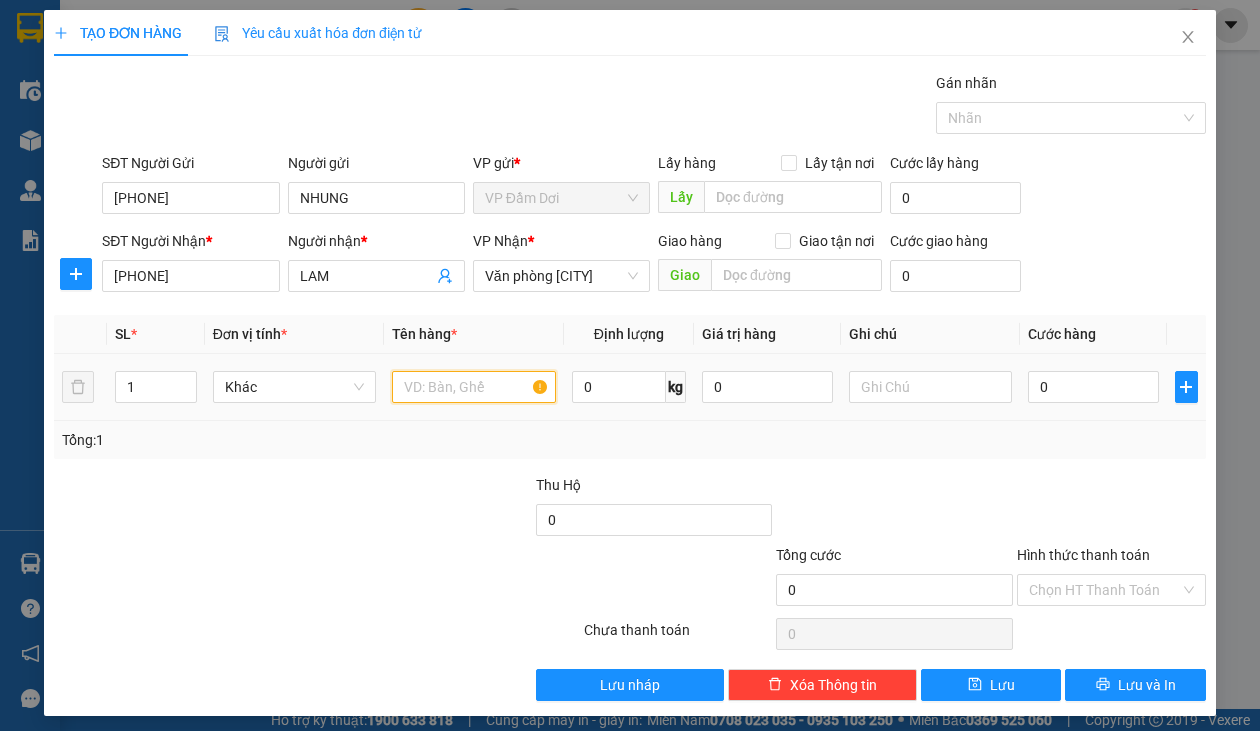 click at bounding box center (473, 387) 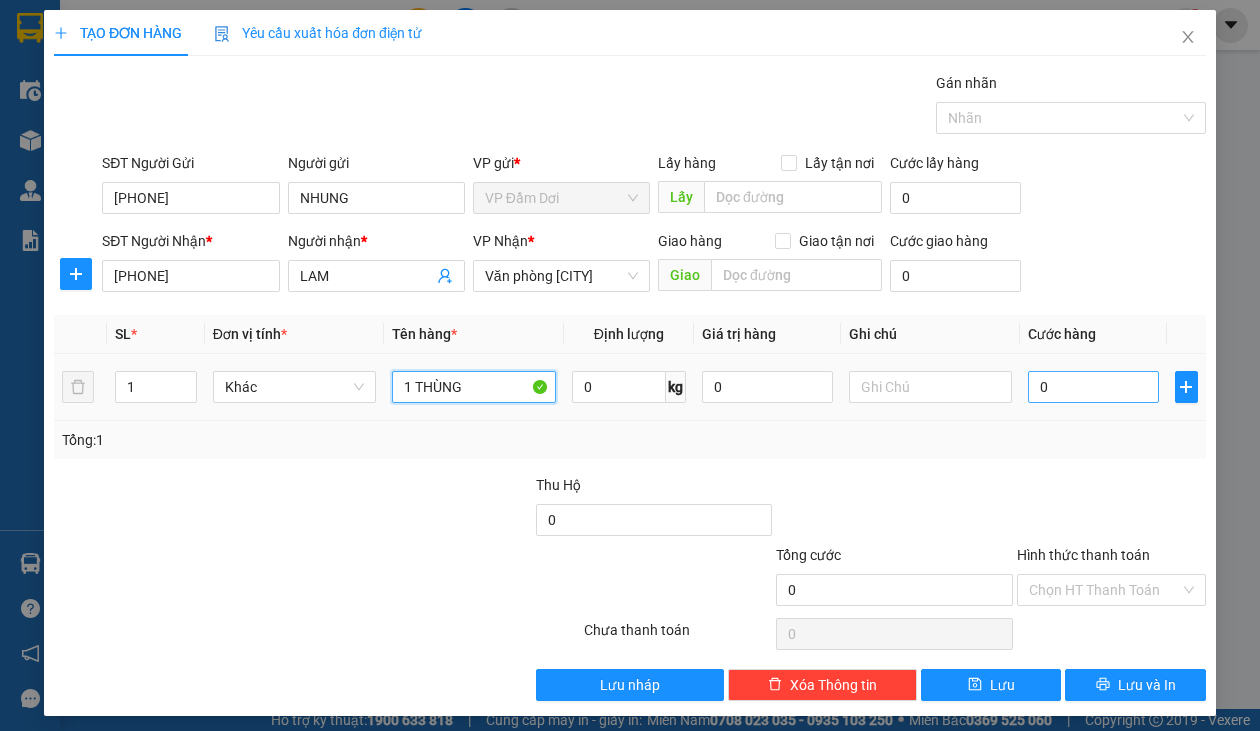 type on "1 THÙNG" 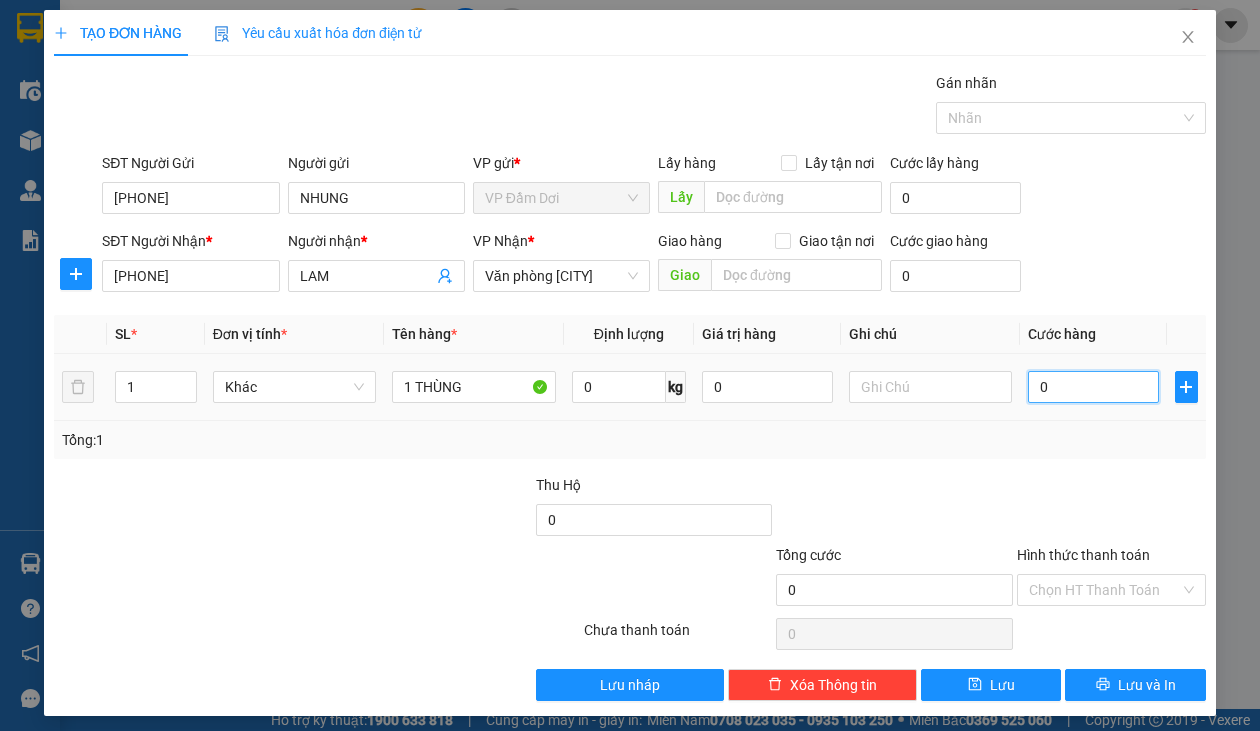 click on "0" at bounding box center [1093, 387] 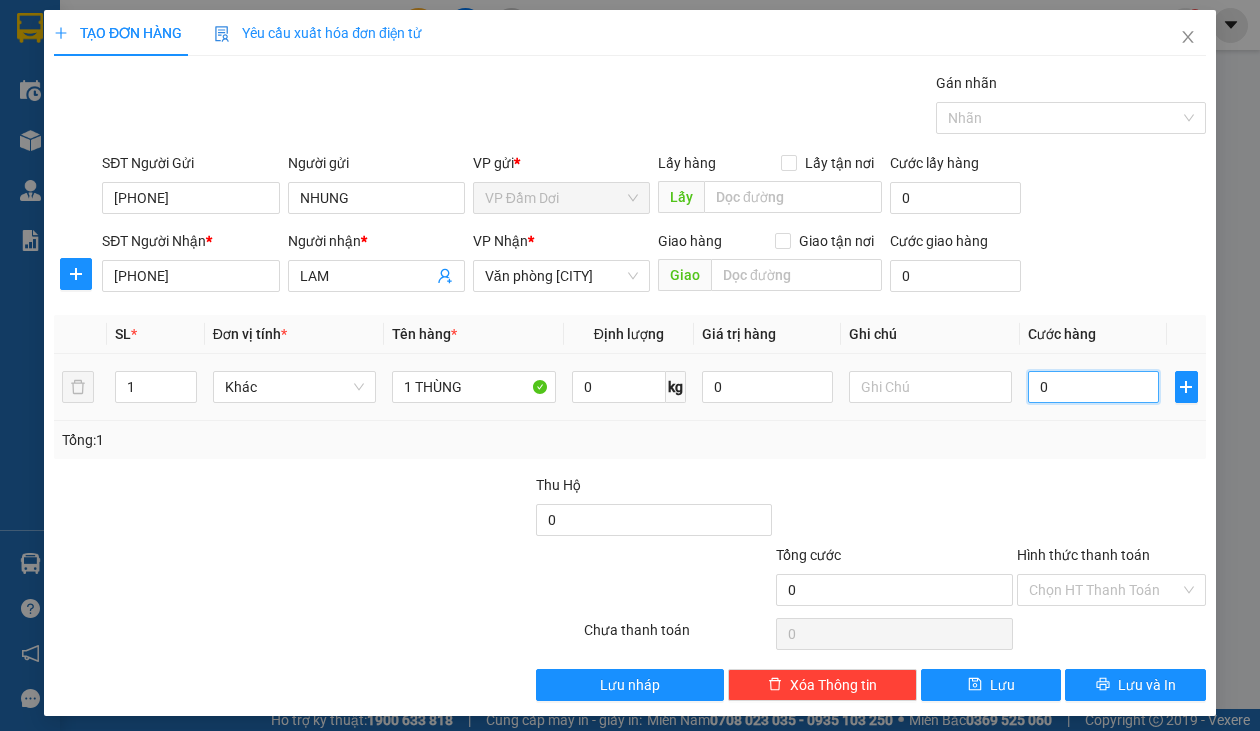 type on "003" 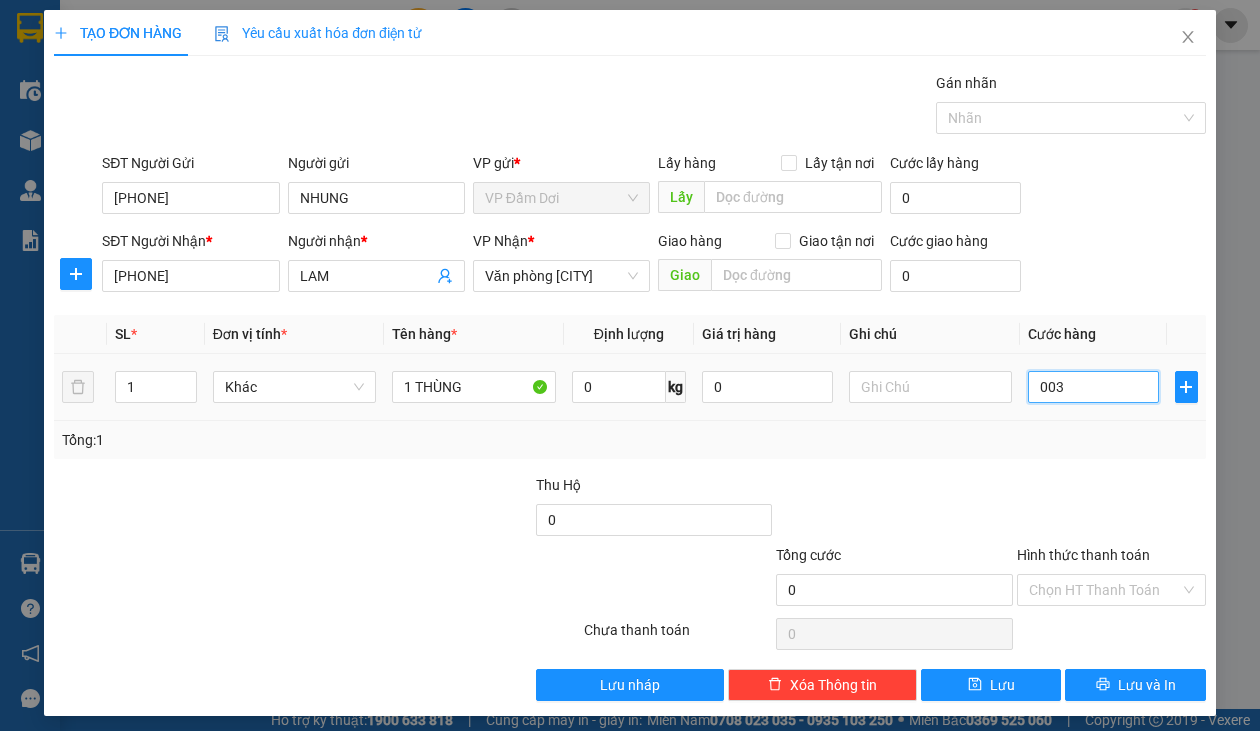 type on "3" 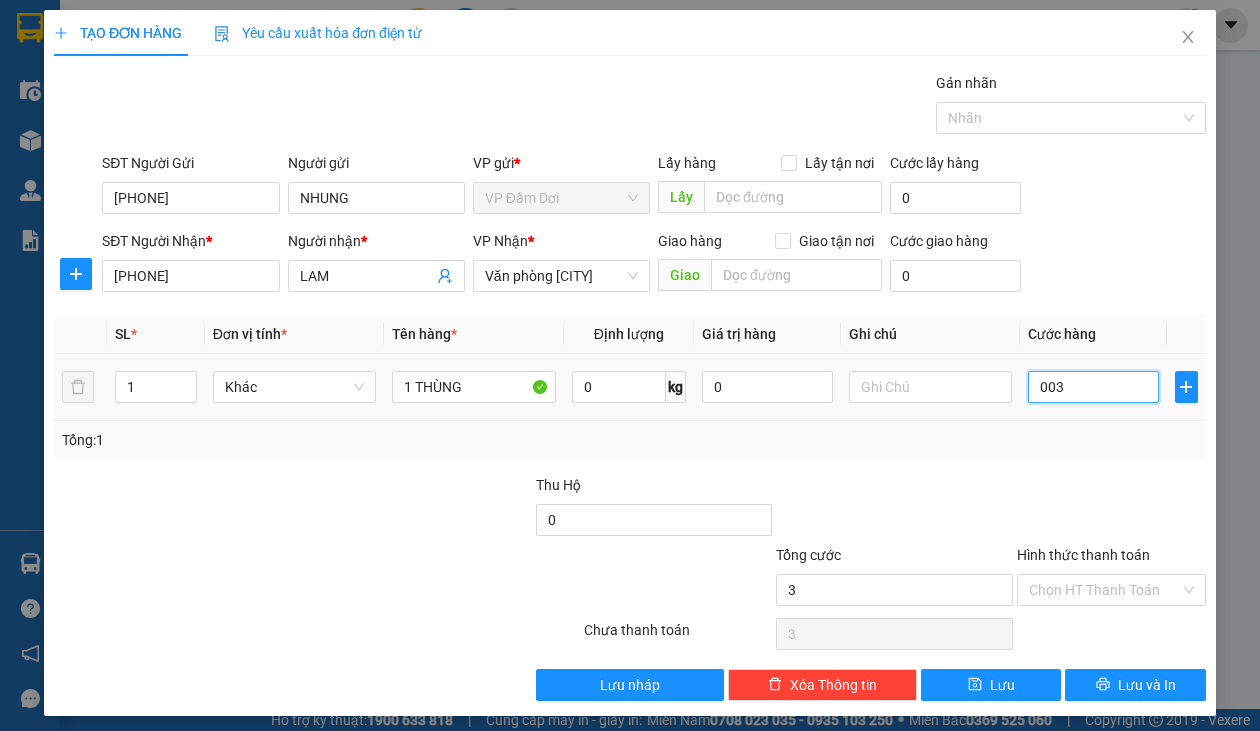 type on "0.030" 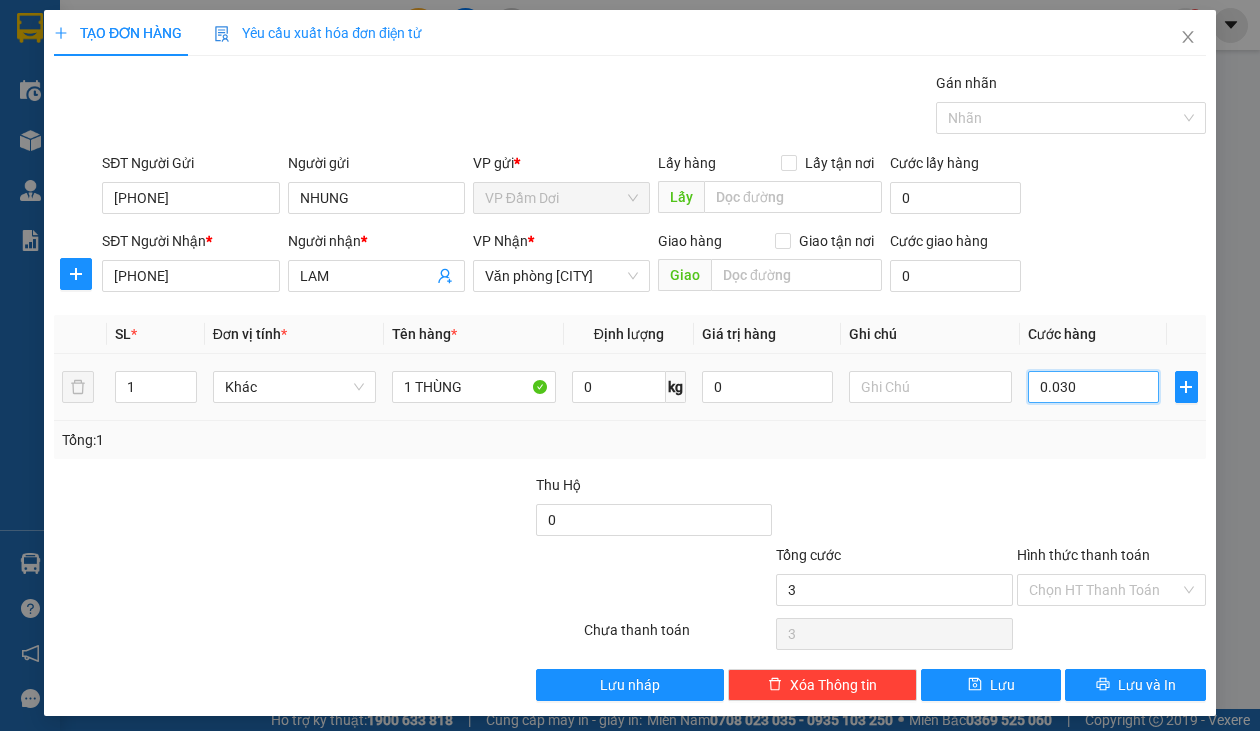 type on "30" 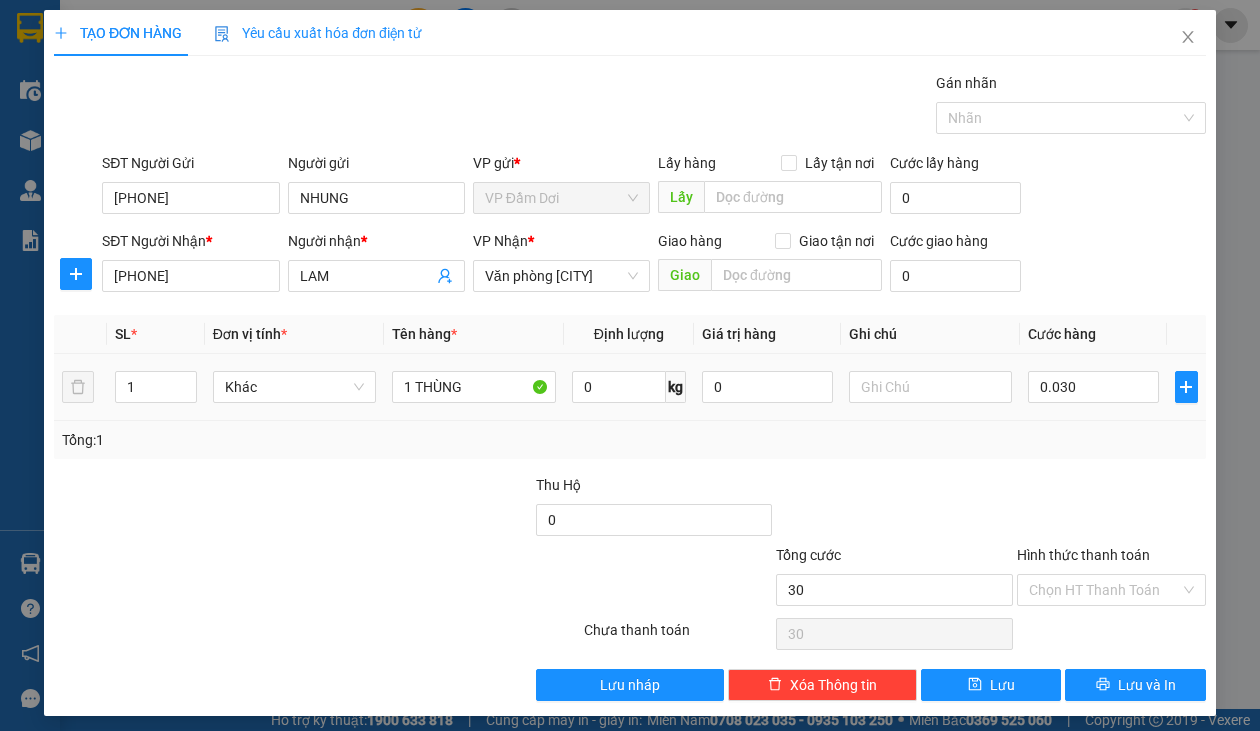 click on "Transit Pickup Surcharge Ids Transit Deliver Surcharge Ids Transit Deliver Surcharge Transit Deliver Surcharge Gói vận chuyển  * Tiêu chuẩn Gán nhãn   Nhãn SĐT Người Gửi [PHONE] Người gửi NHUNG VP gửi  * VP Đầm Dơi Lấy hàng Lấy tận nơi Lấy Cước lấy hàng 0 SĐT Người Nhận  * [PHONE] Người nhận  * LAM VP Nhận  * Văn phòng [CITY] Giao hàng Giao tận nơi Giao Cước giao hàng 0 SL  * Đơn vị tính  * Tên hàng  * Định lượng Giá trị hàng Ghi chú Cước hàng                   1 Khác 1 THÙNG 0 kg 0 0.030 Tổng:  1 Thu Hộ 0 Tổng cước 30Hình thức thanh toán Chọn HT Thanh ToánSố tiền thu trước 0 Chưa thanh toán 30 Chọn HT Thanh Toán Lưu nháp Xóa Thông tin Lưu Lưu và In" at bounding box center (630, 386) 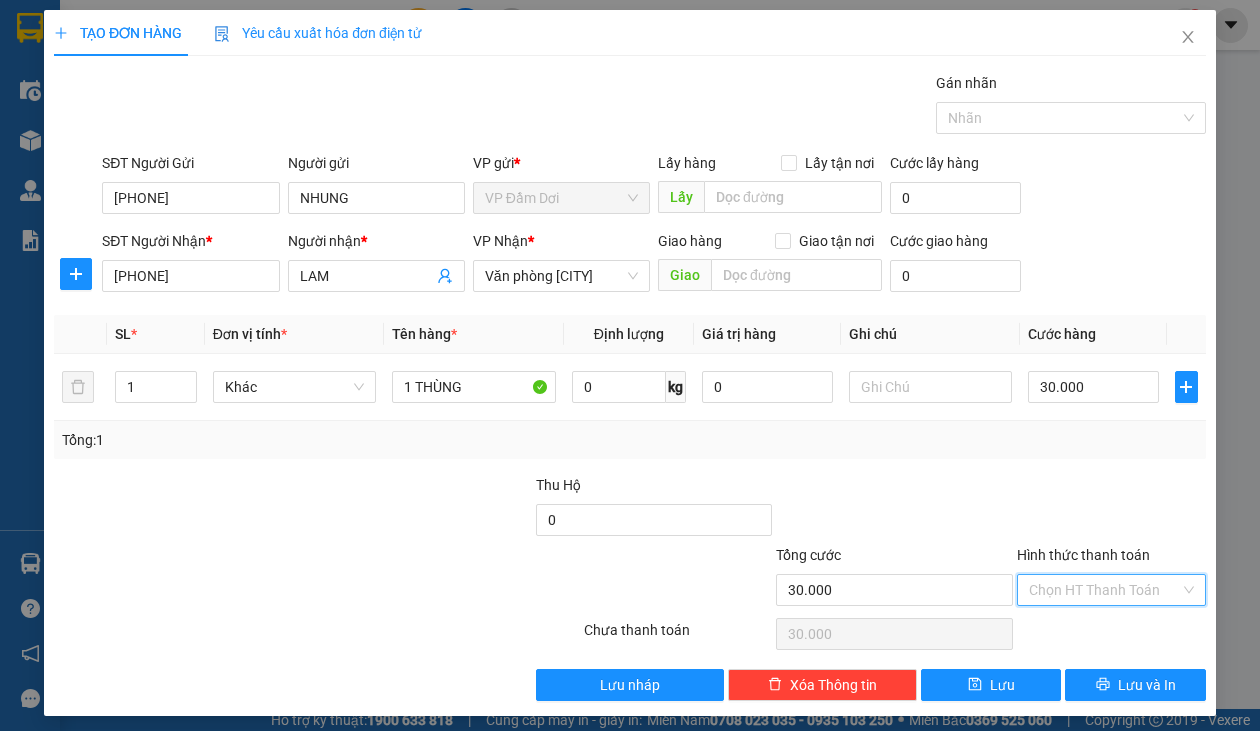 click on "Hình thức thanh toán" at bounding box center [1104, 590] 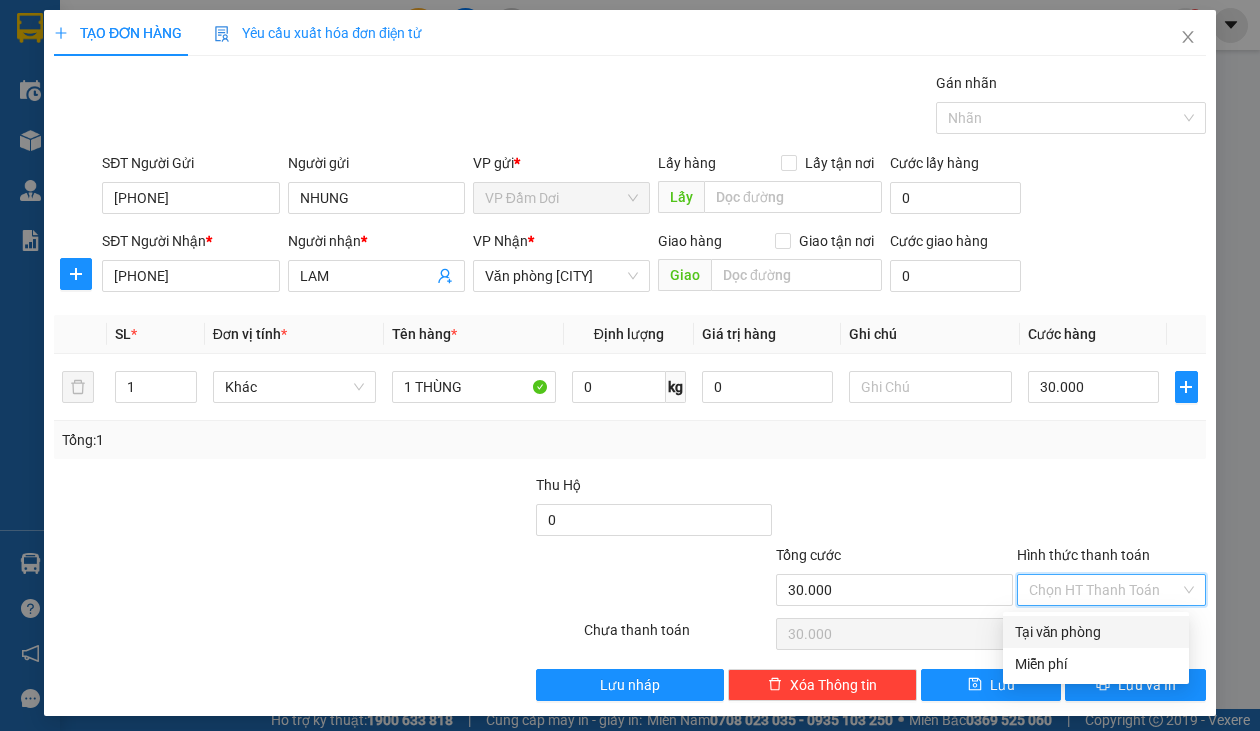 click on "Tại văn phòng" at bounding box center [1096, 632] 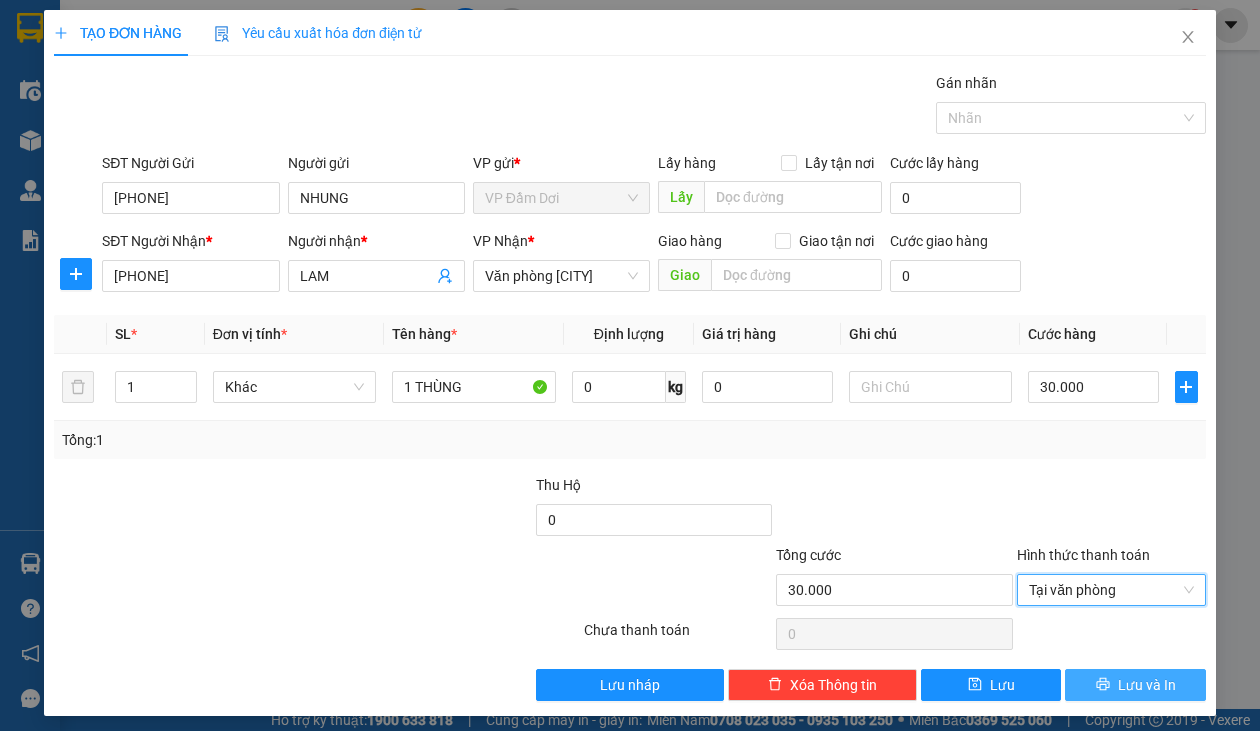 click on "Lưu và In" at bounding box center [1147, 685] 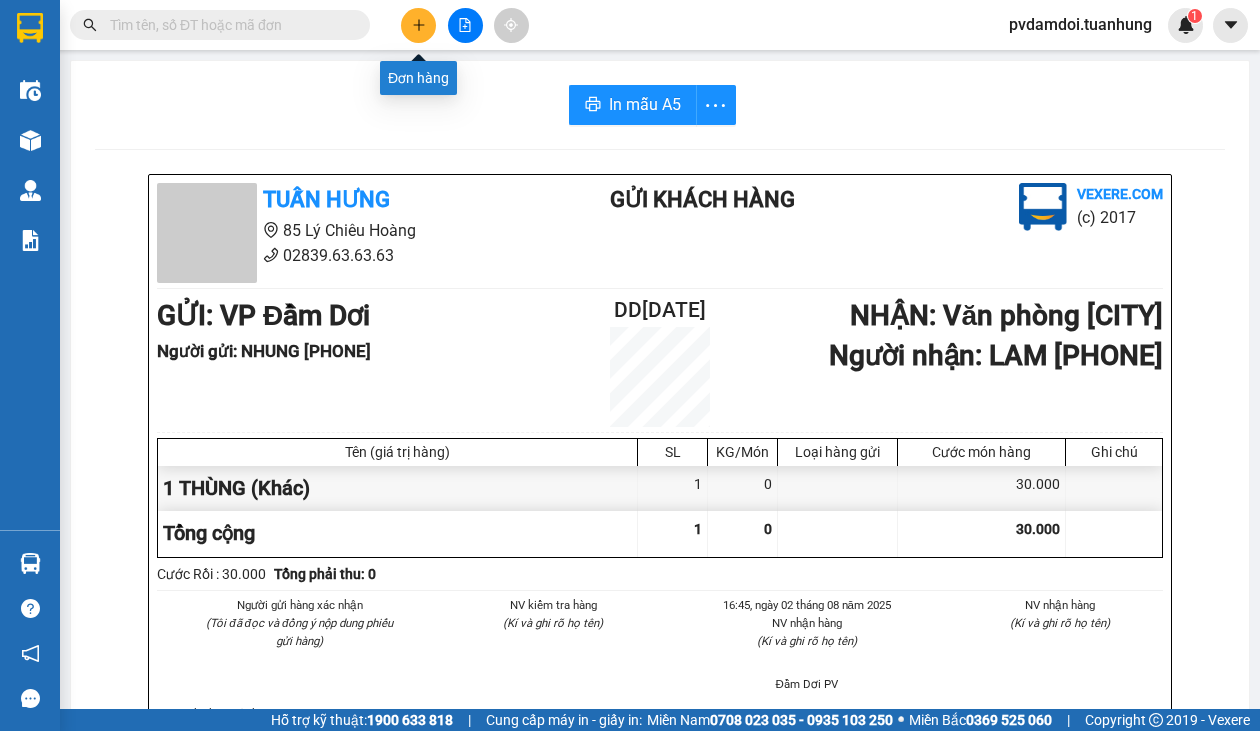 click 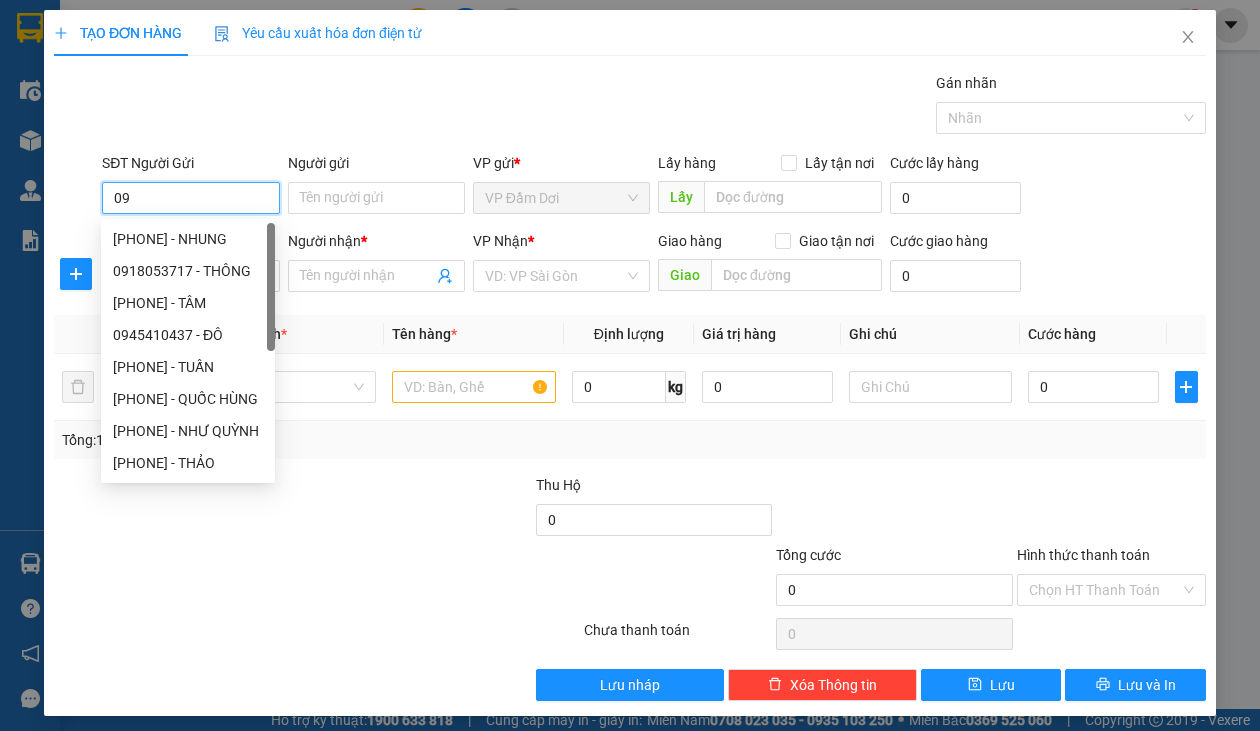 type on "0" 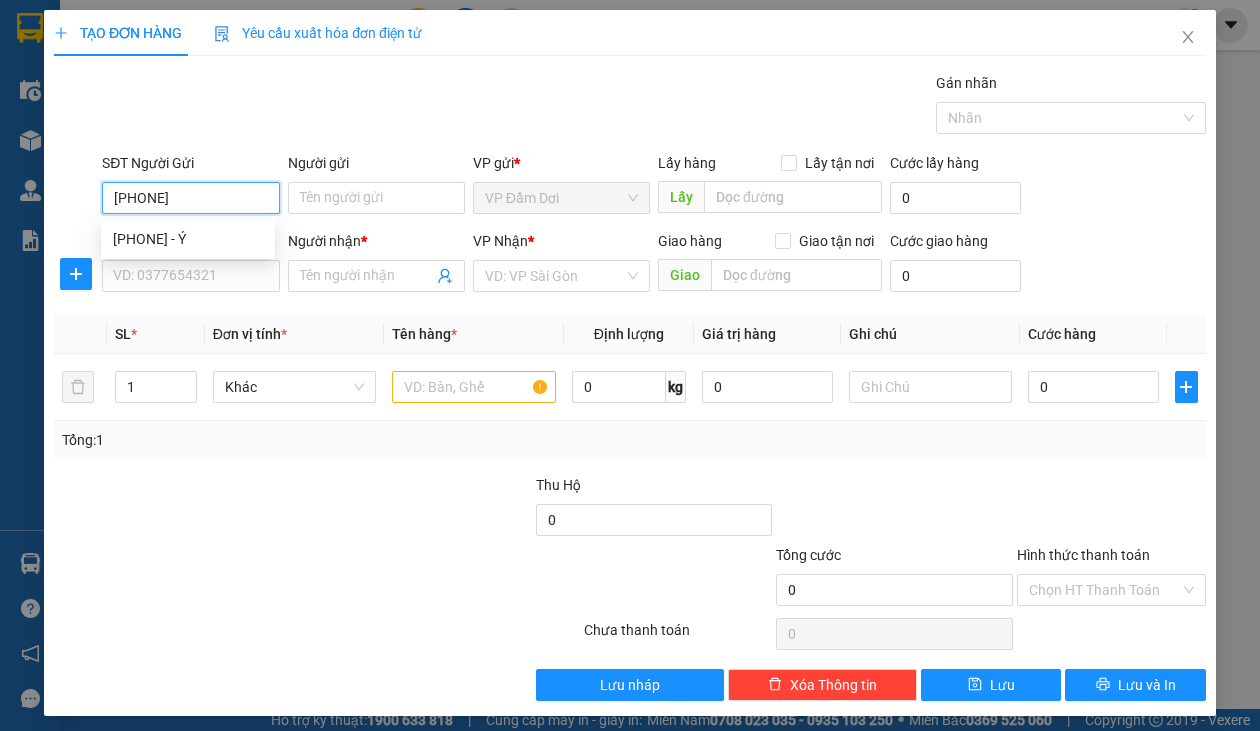 type on "[PHONE]" 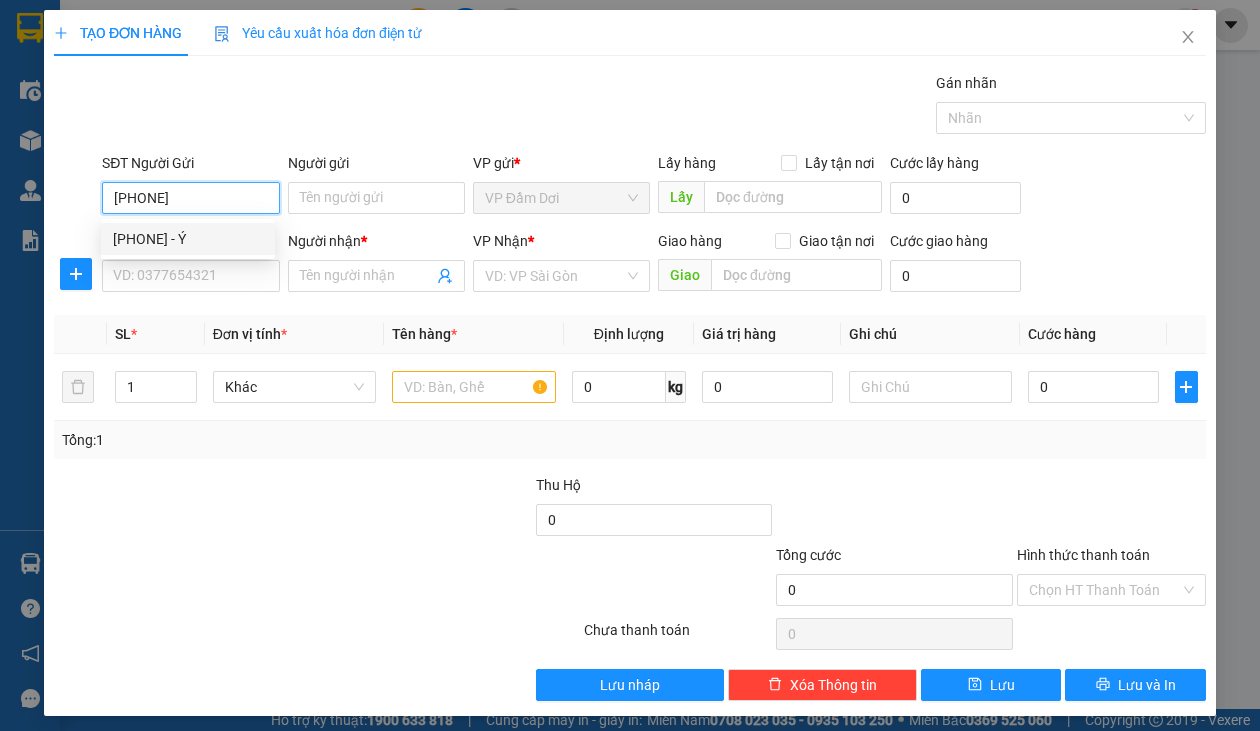 click on "[PHONE] - Ý" at bounding box center (188, 239) 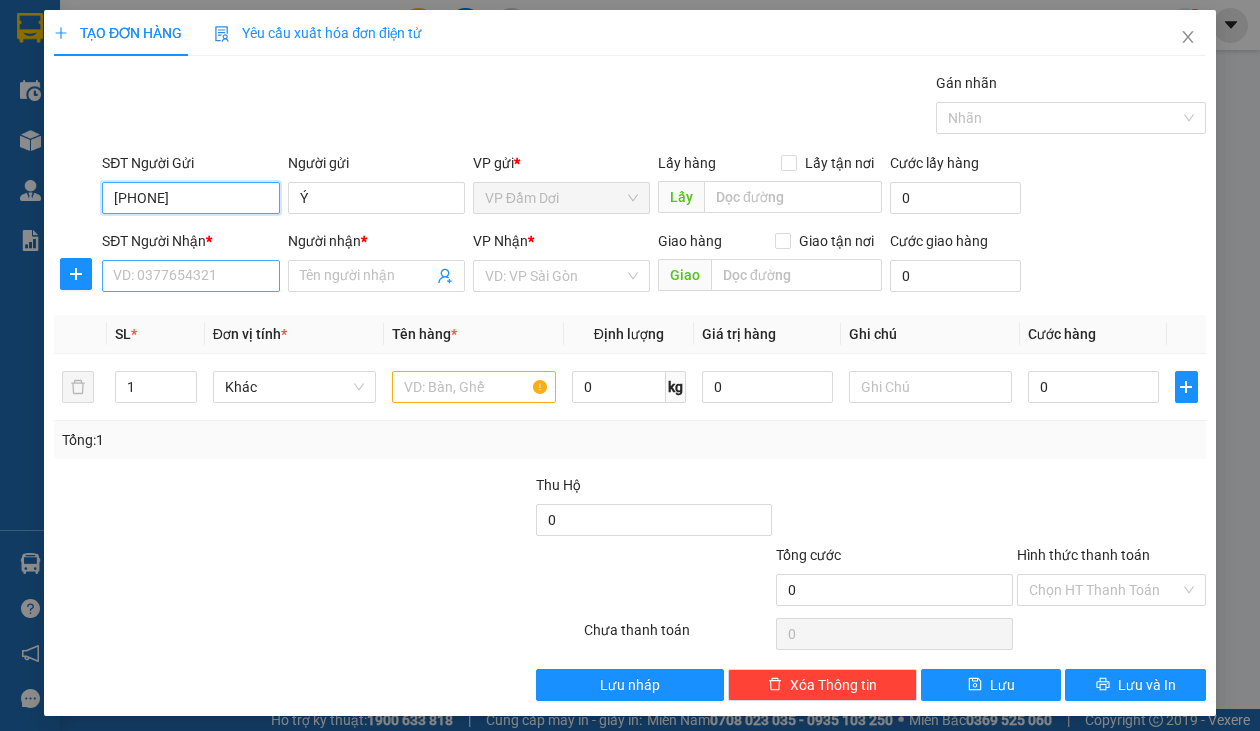 type on "[PHONE]" 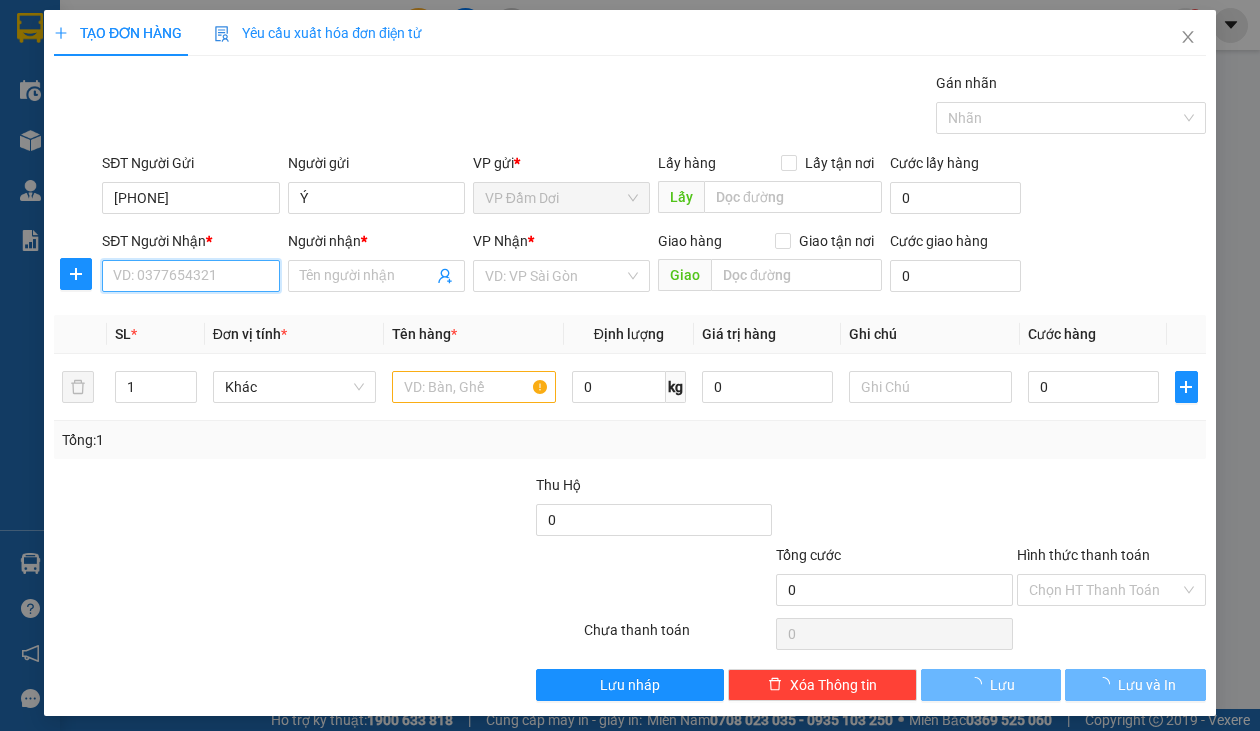 click on "SĐT Người Nhận  *" at bounding box center (190, 276) 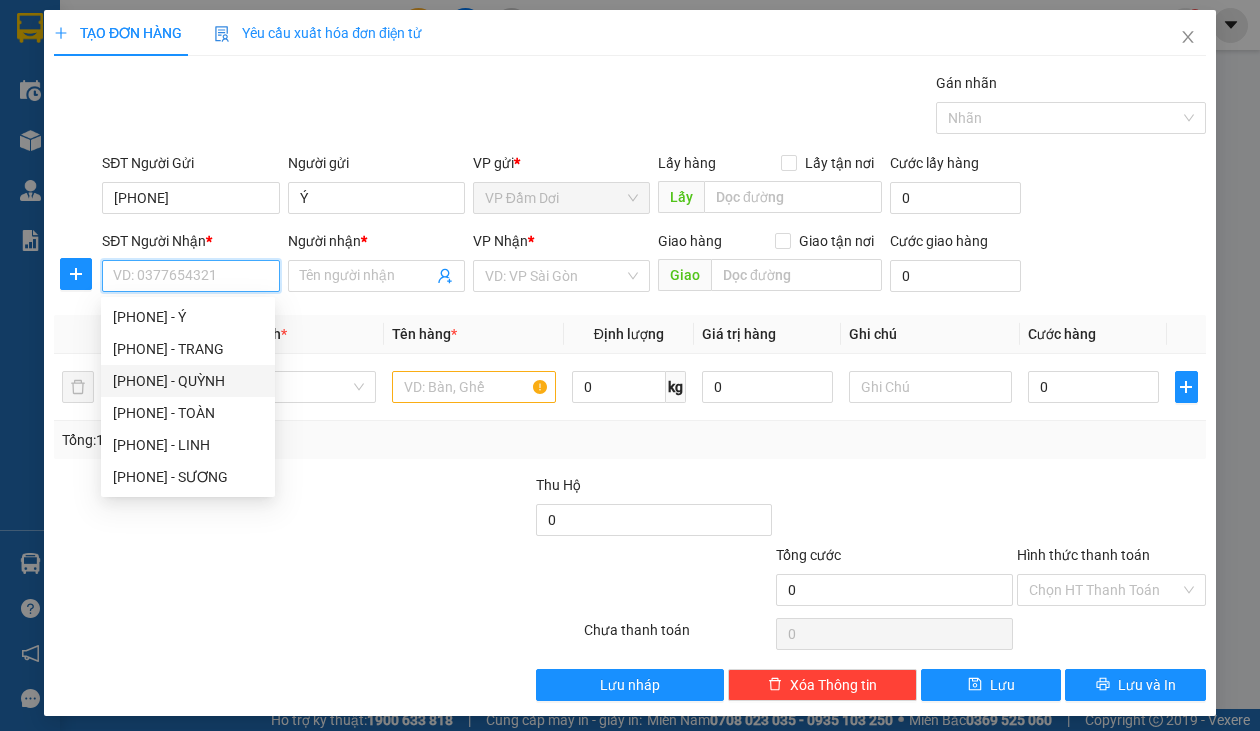 click on "[PHONE] - QUỲNH" at bounding box center (188, 381) 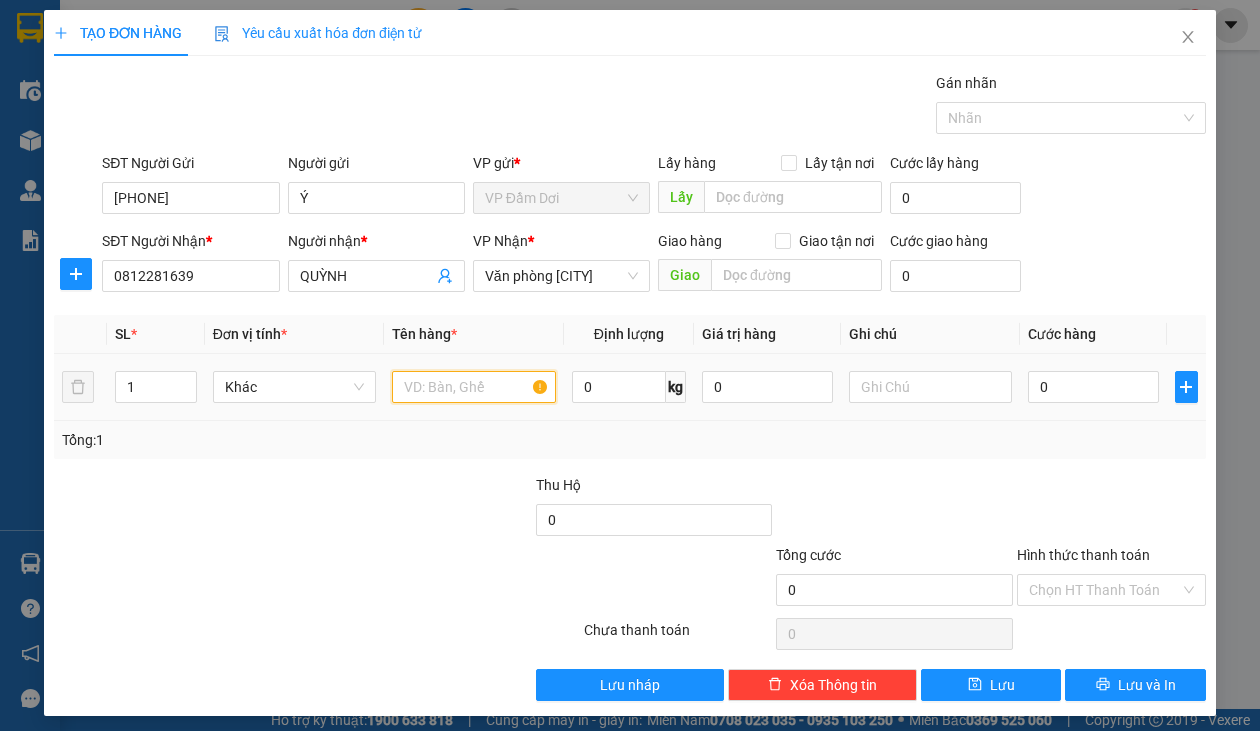 click at bounding box center [473, 387] 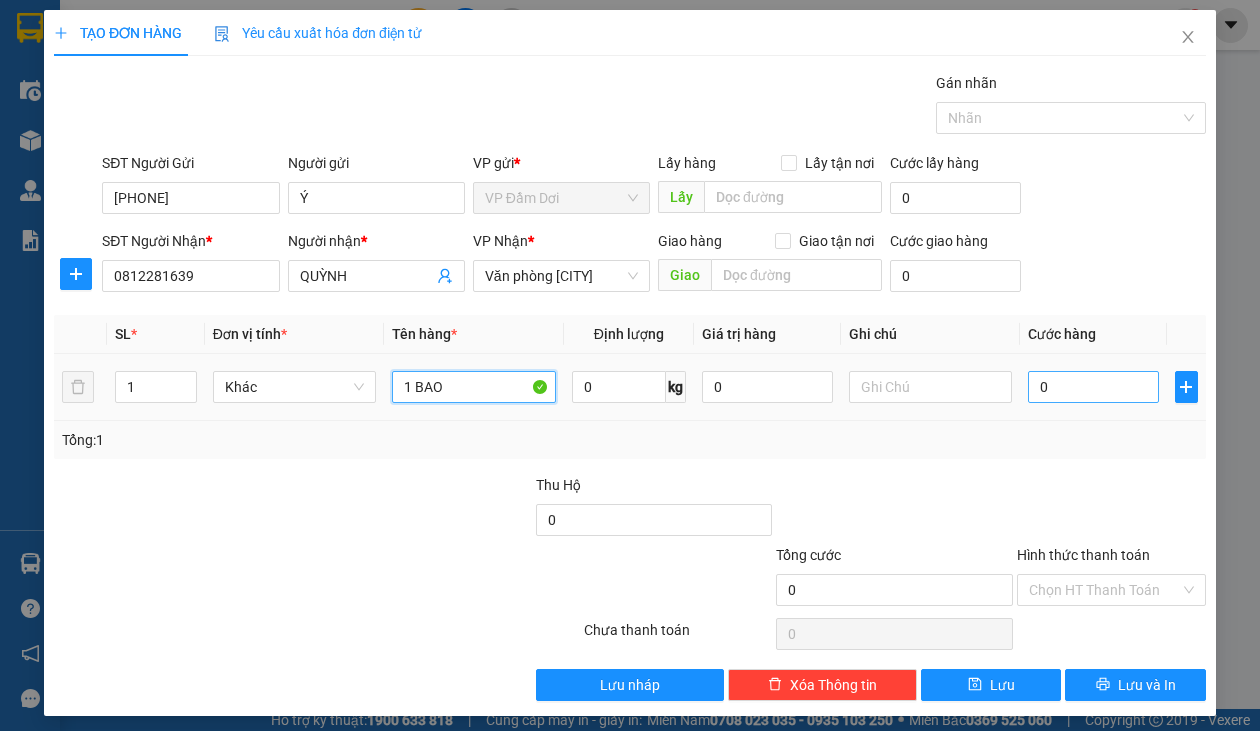 type on "1 BAO" 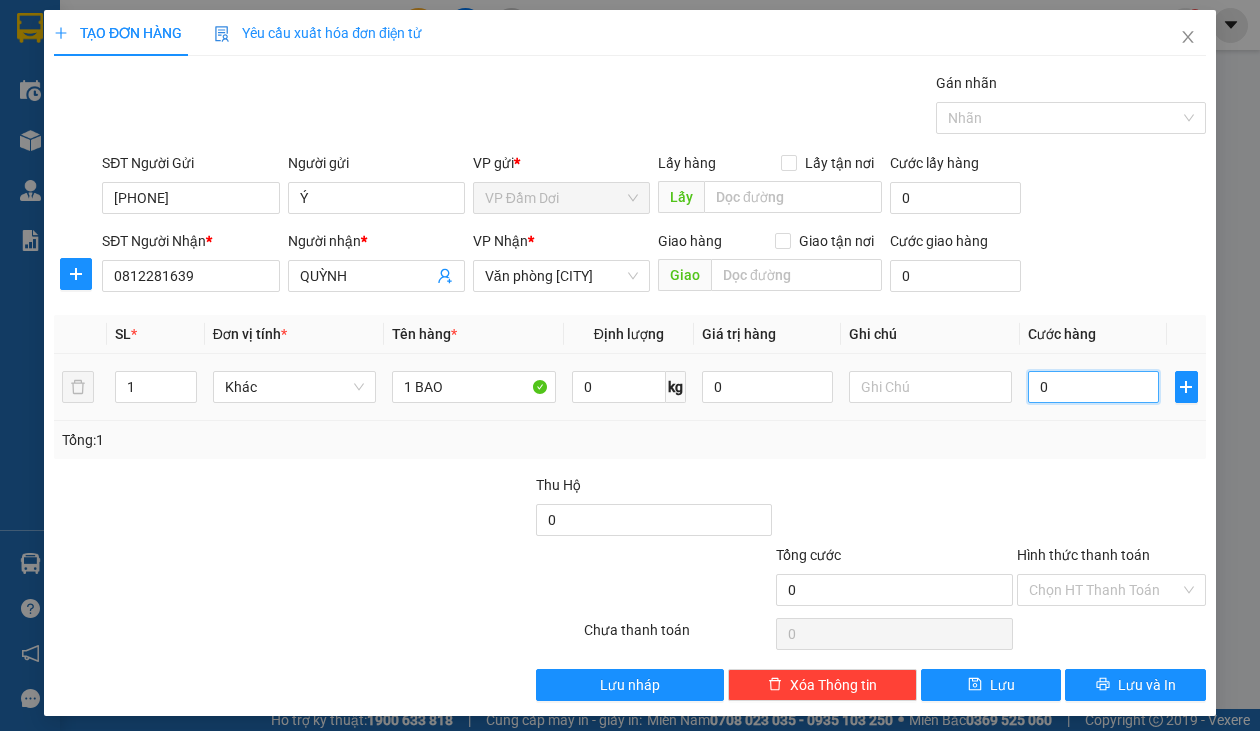 click on "0" at bounding box center (1093, 387) 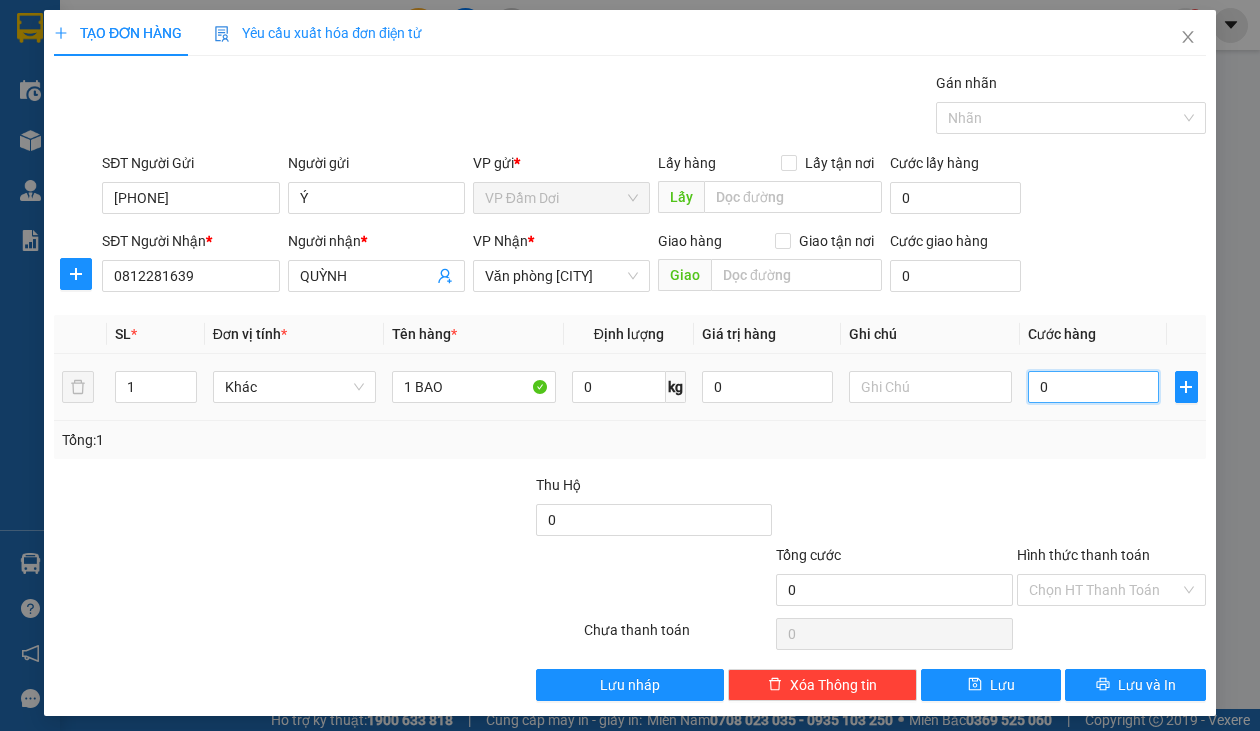 type on "003" 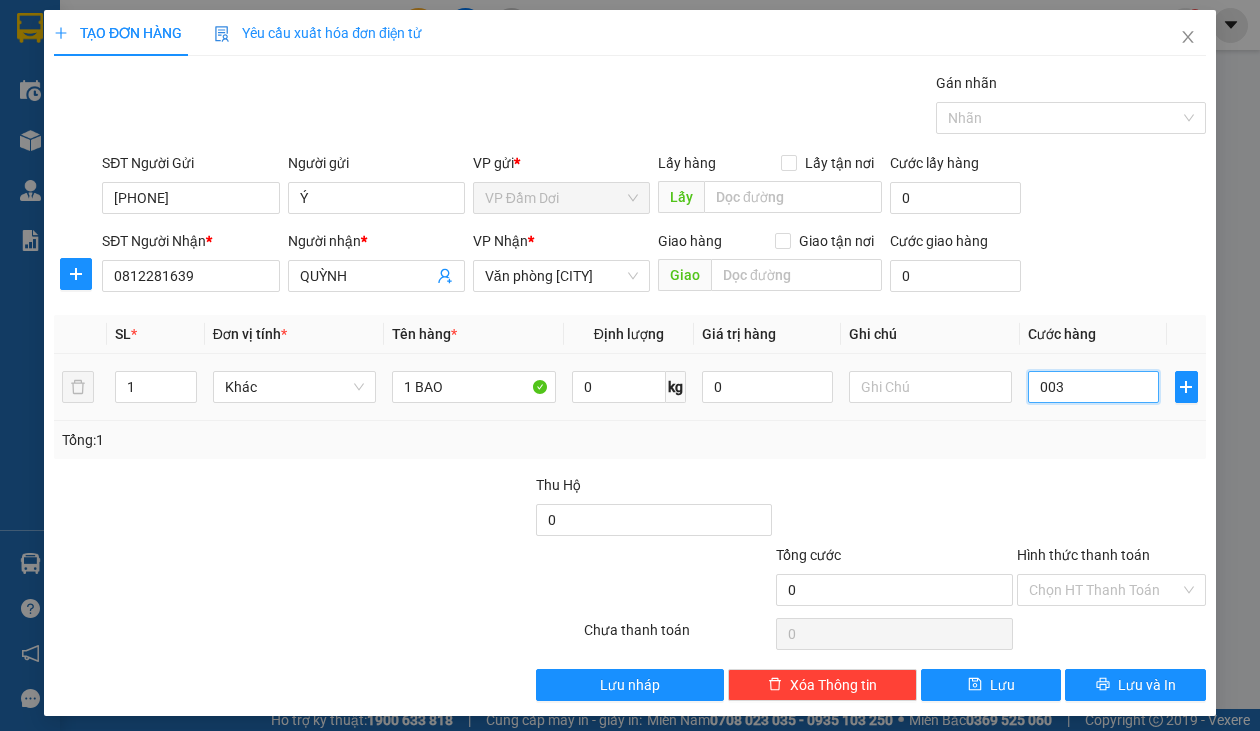 type on "3" 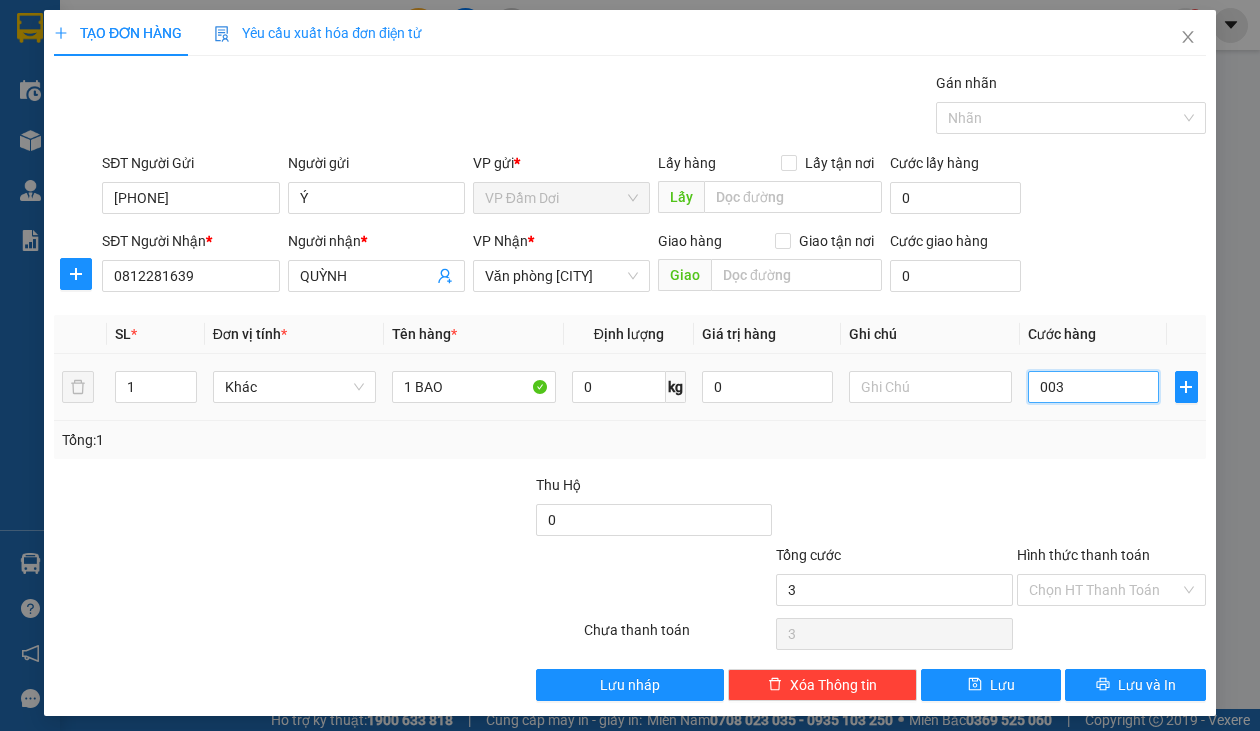 type on "0.030" 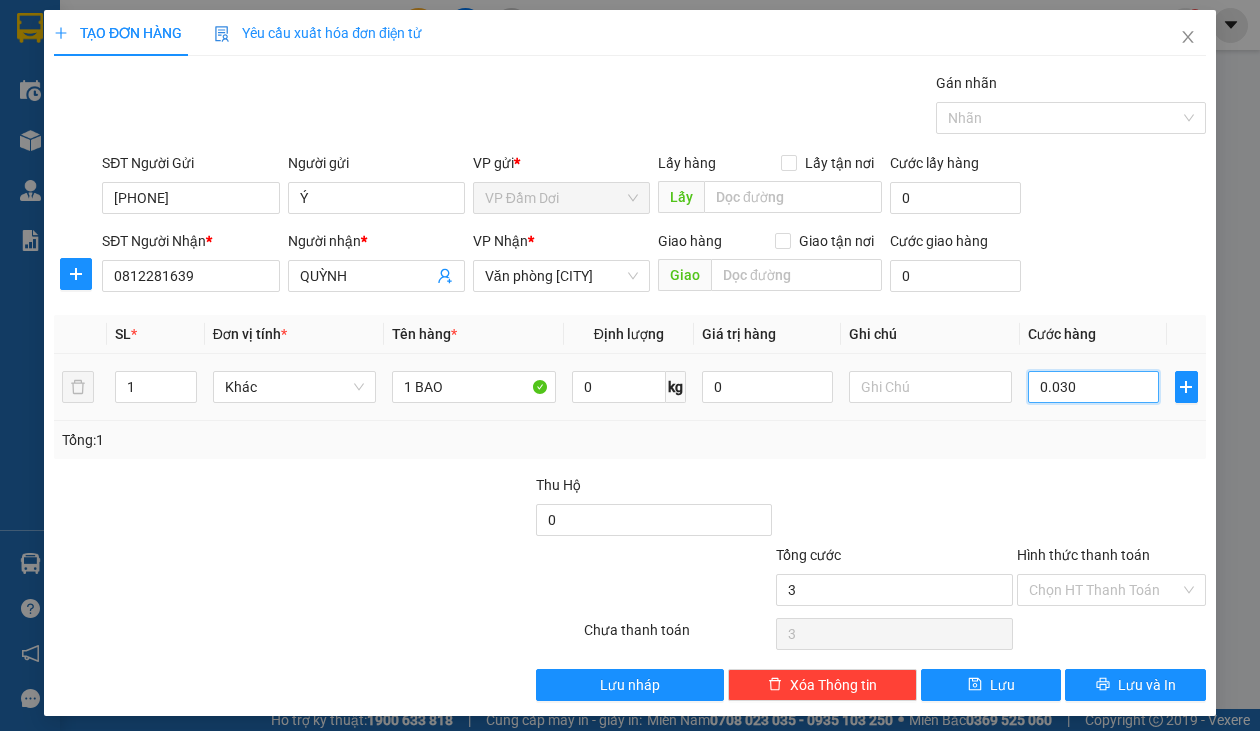 type on "30" 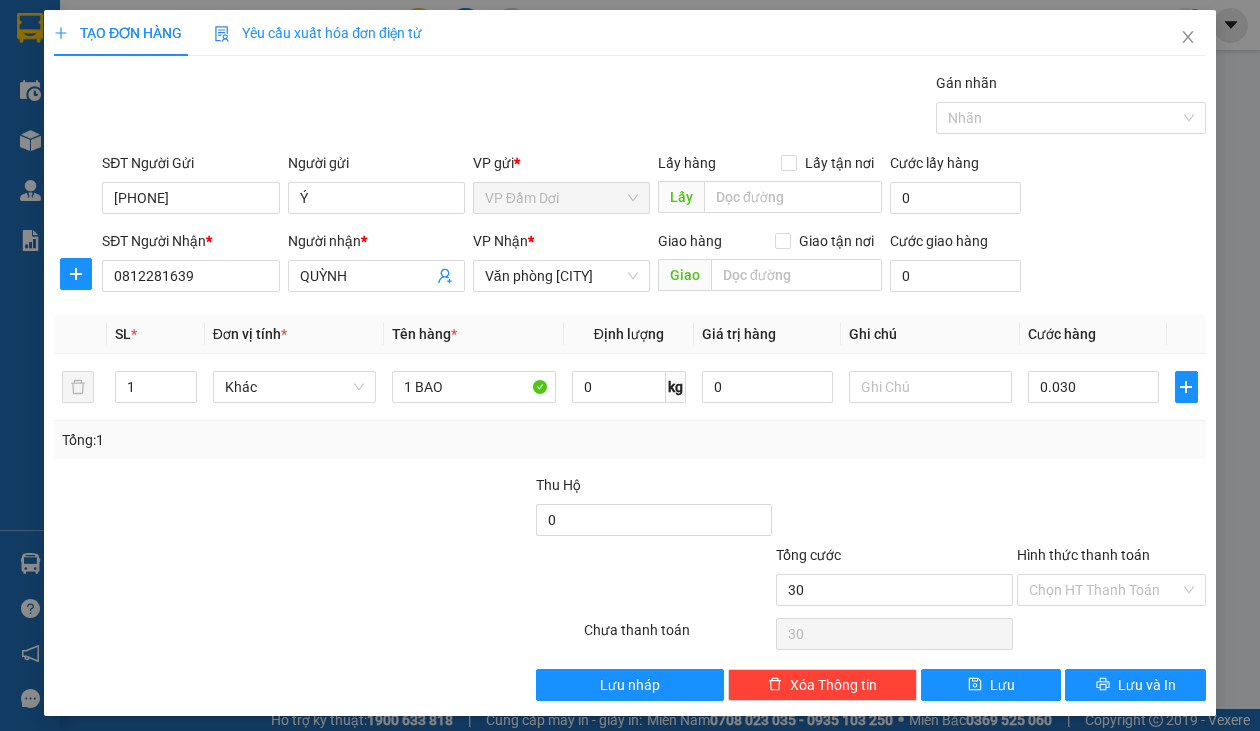click at bounding box center [1111, 509] 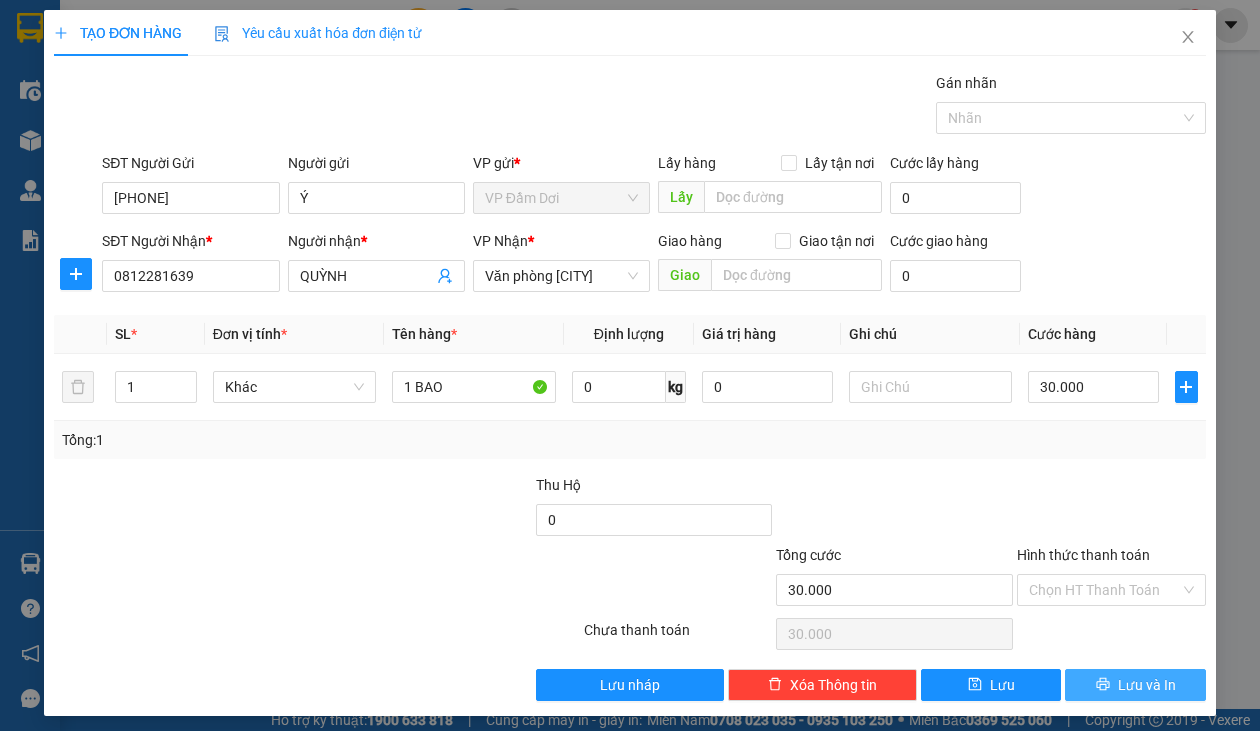 click 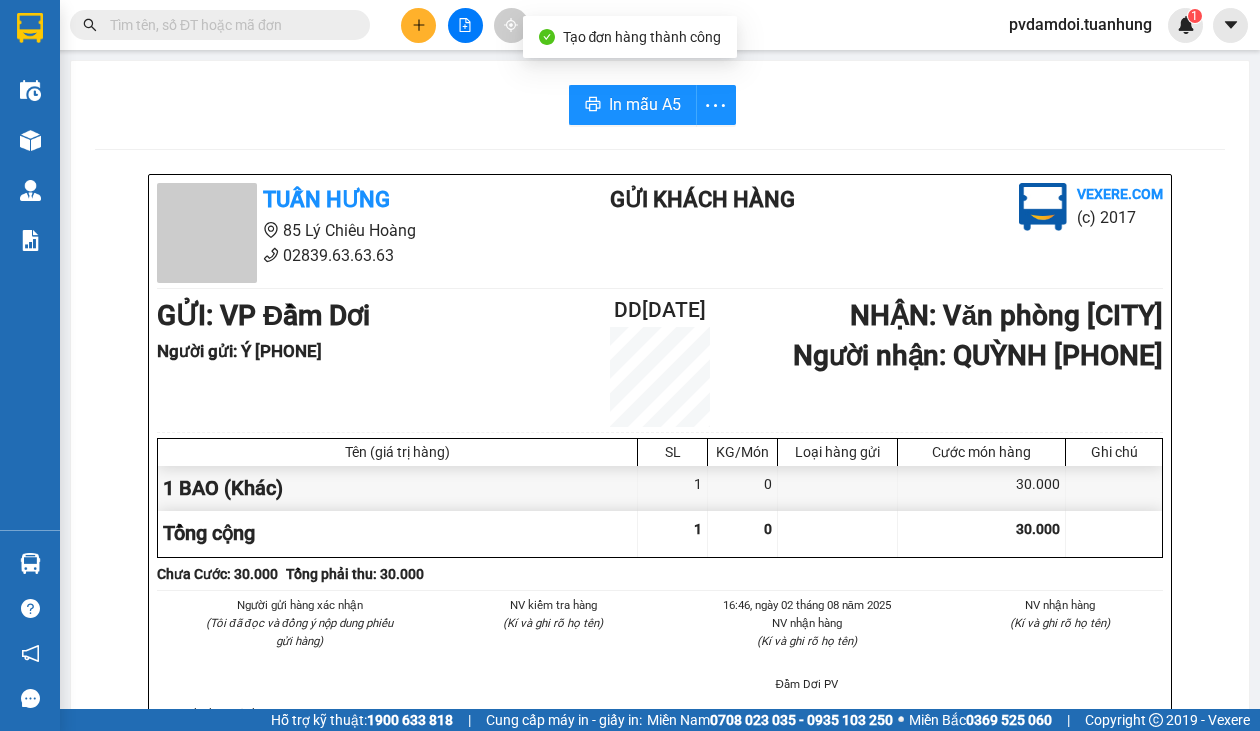 click at bounding box center [228, 25] 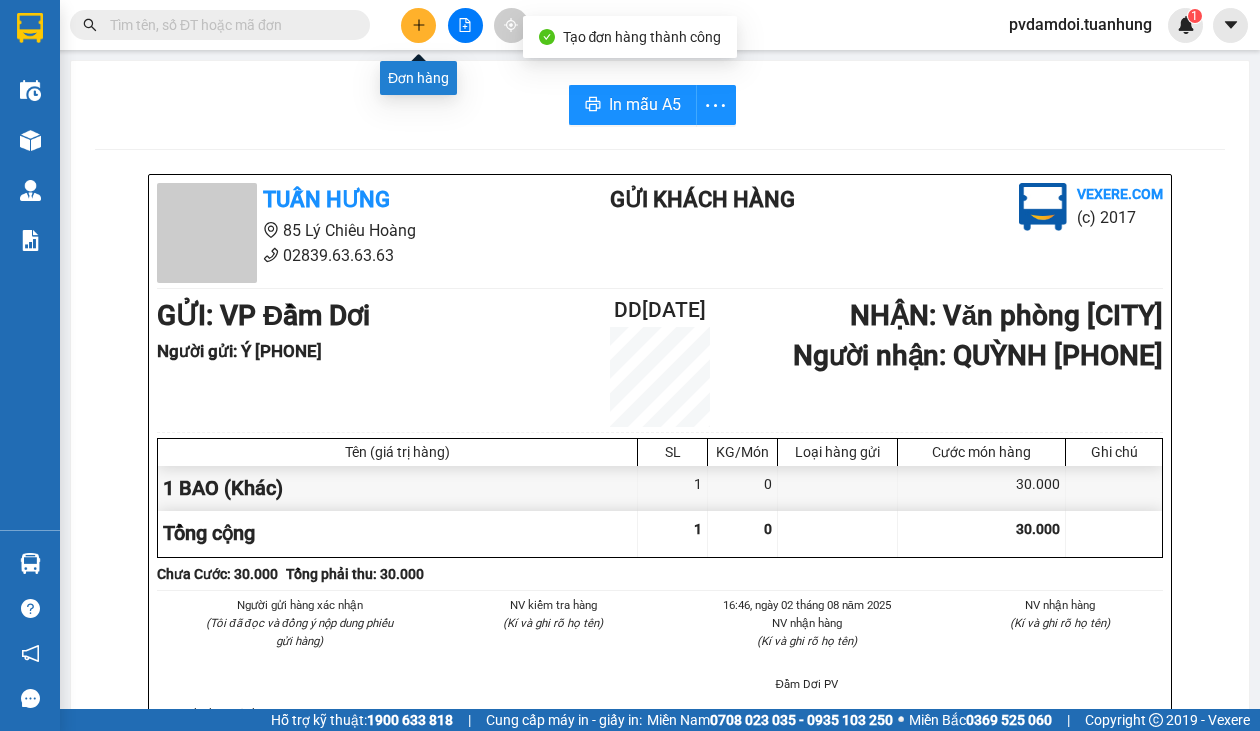 click 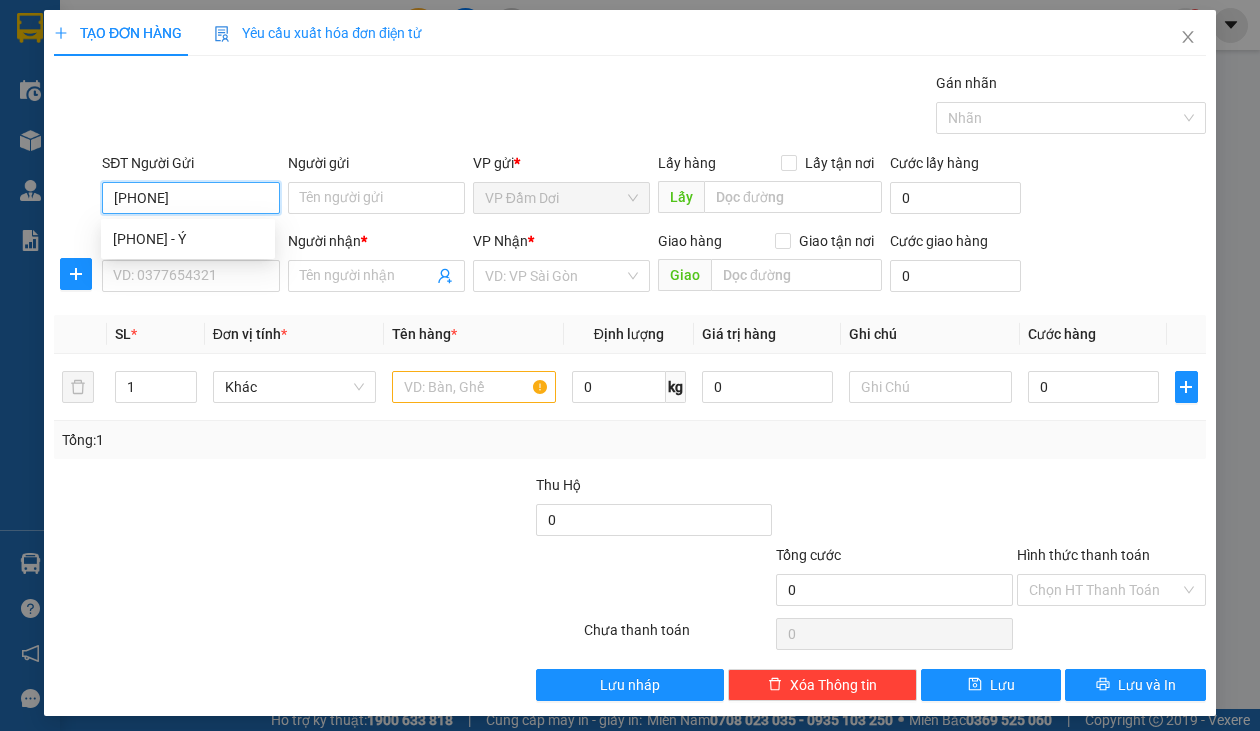 type on "[PHONE]" 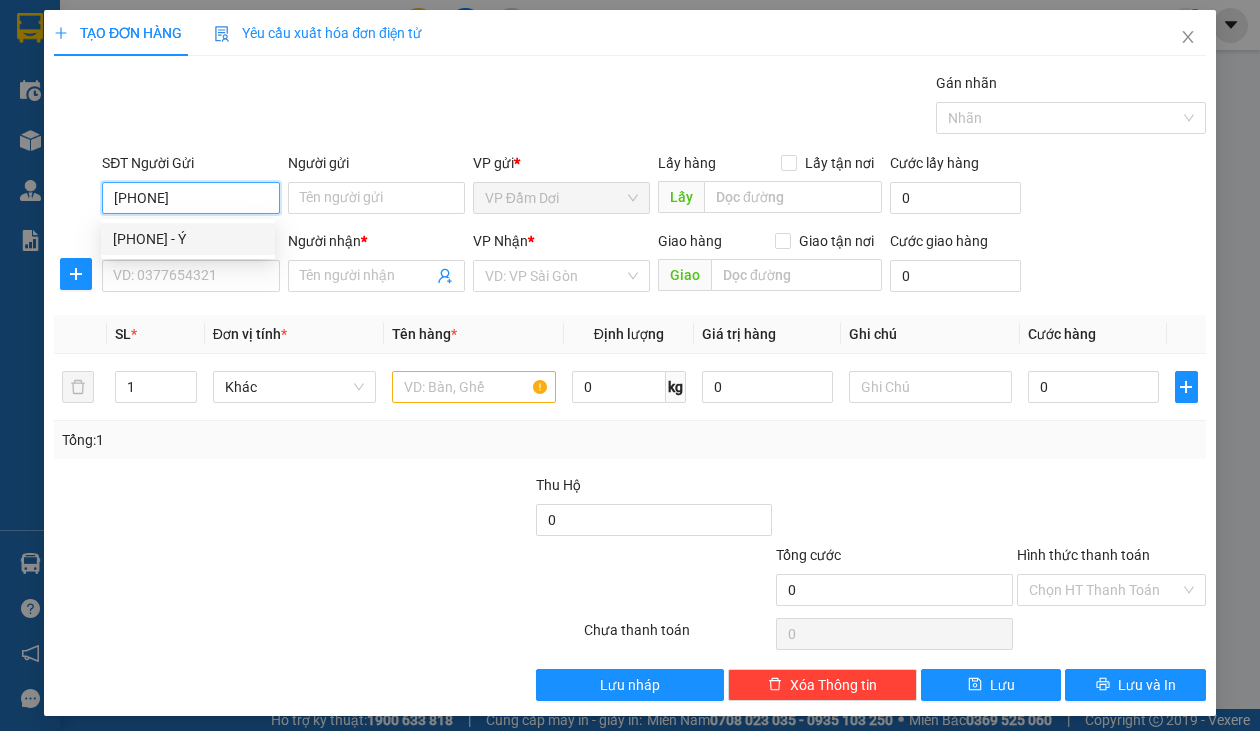 click on "[PHONE] - Ý" at bounding box center [188, 239] 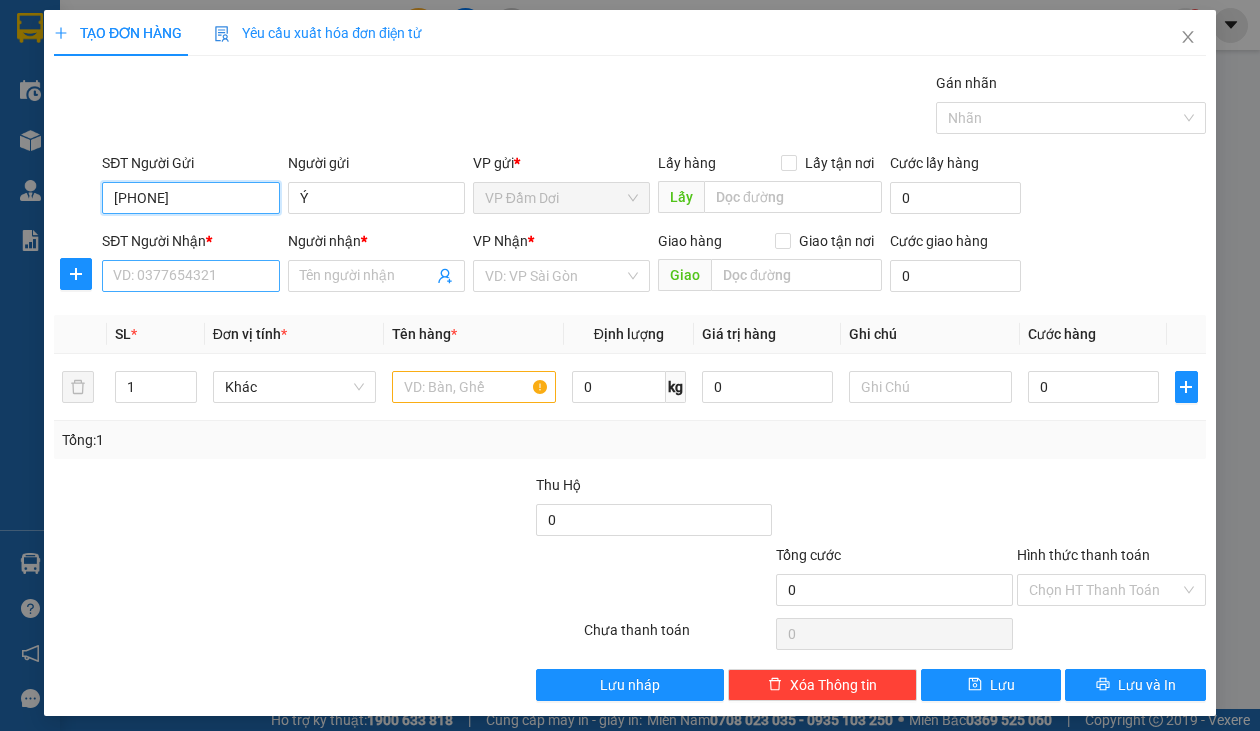type on "[PHONE]" 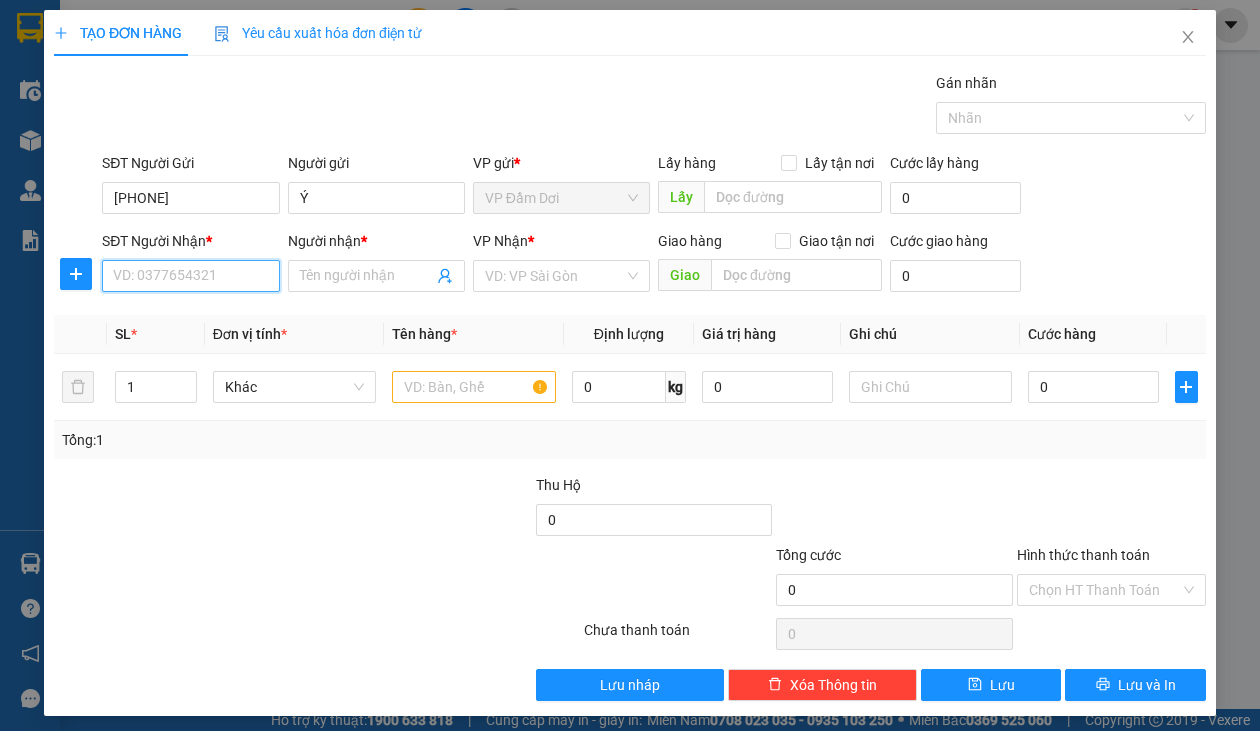 click on "SĐT Người Nhận  *" at bounding box center [190, 276] 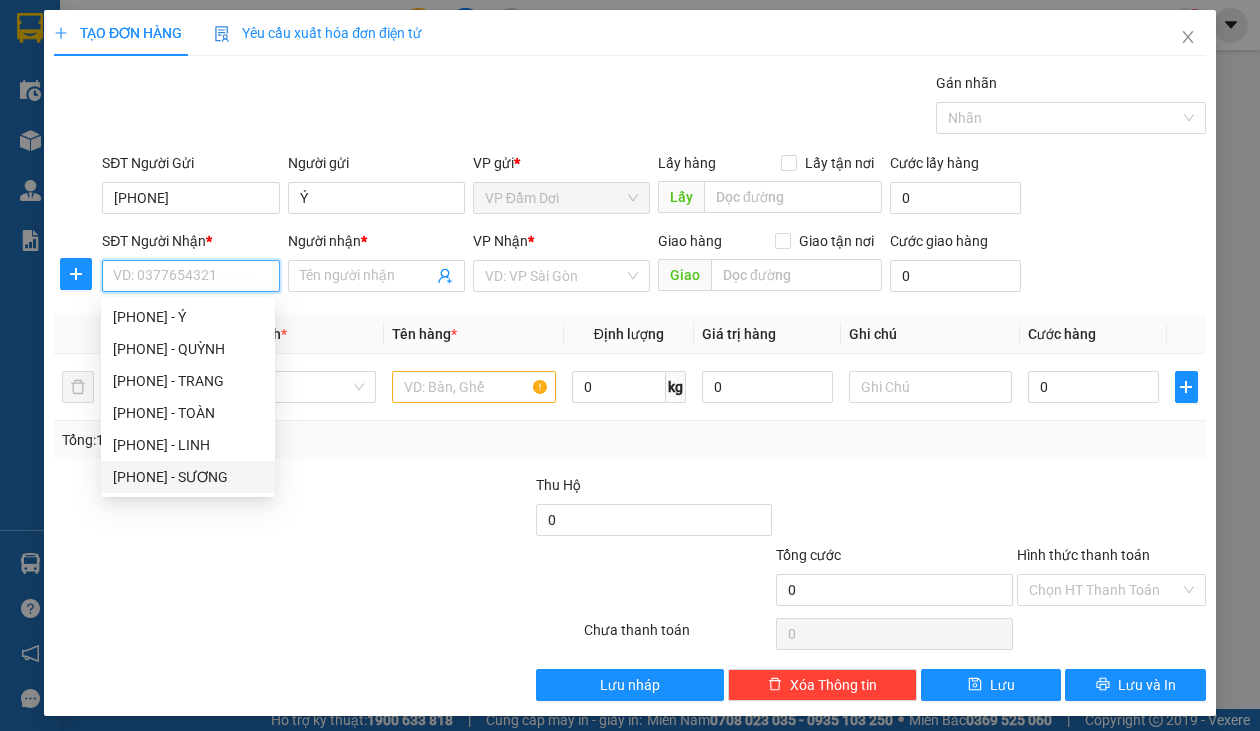click on "[PHONE] - SƯƠNG" at bounding box center [188, 477] 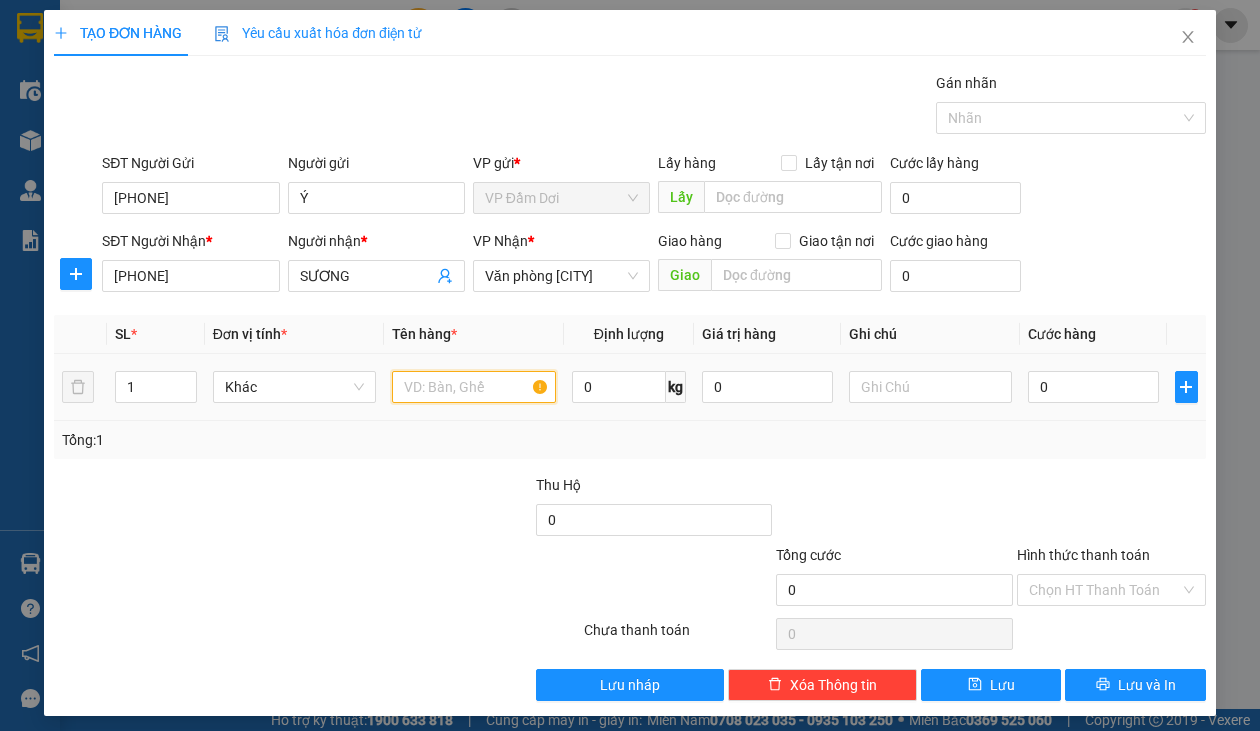 click at bounding box center (473, 387) 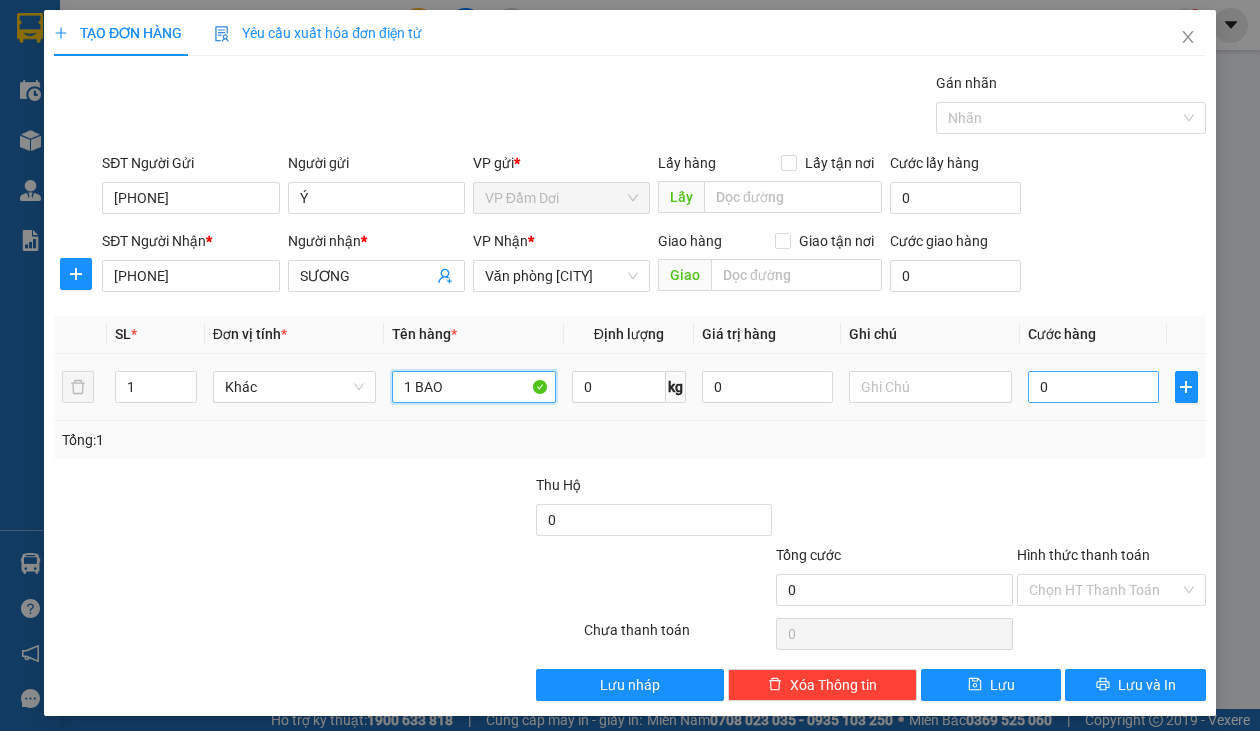 type on "1 BAO" 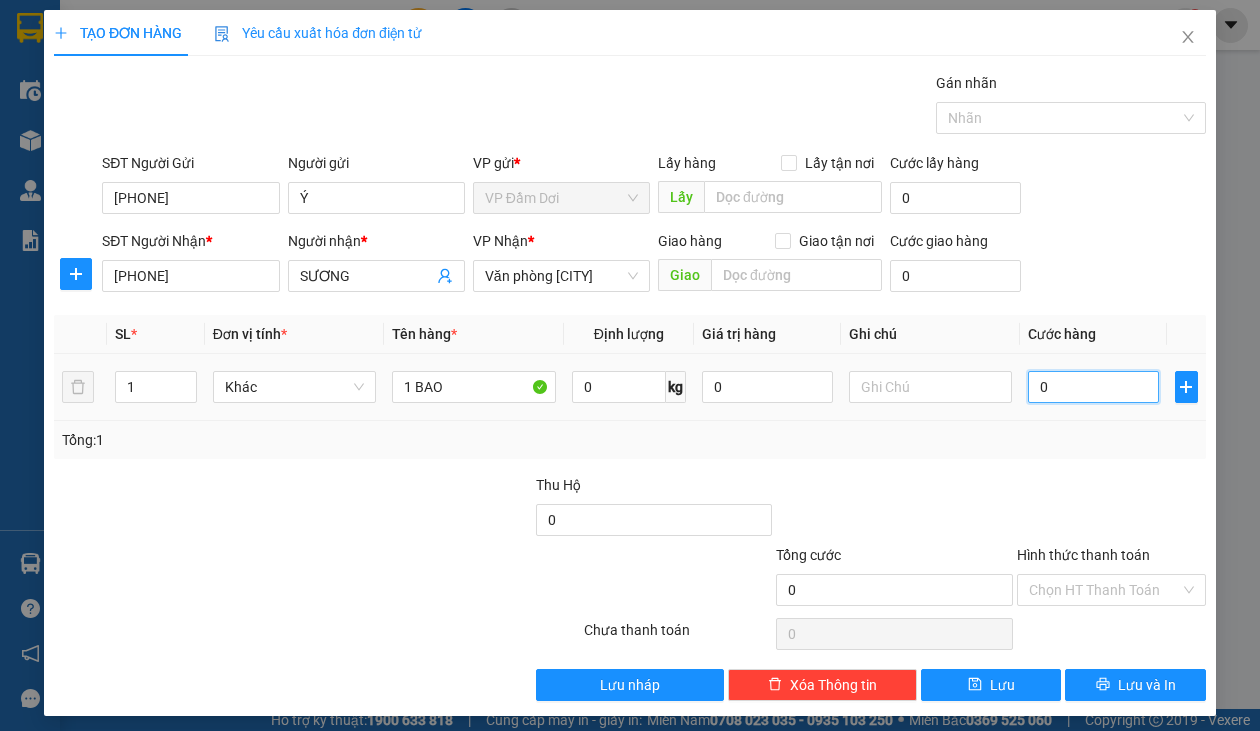 click on "0" at bounding box center (1093, 387) 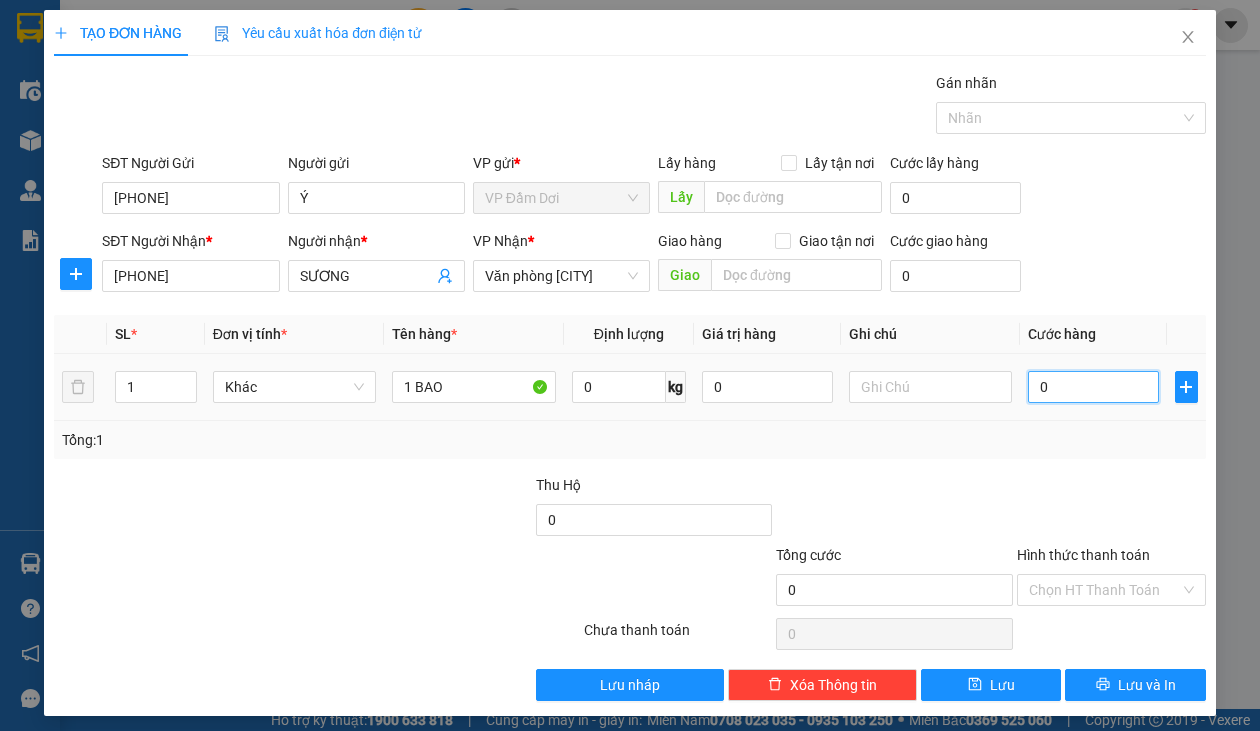 type on "003" 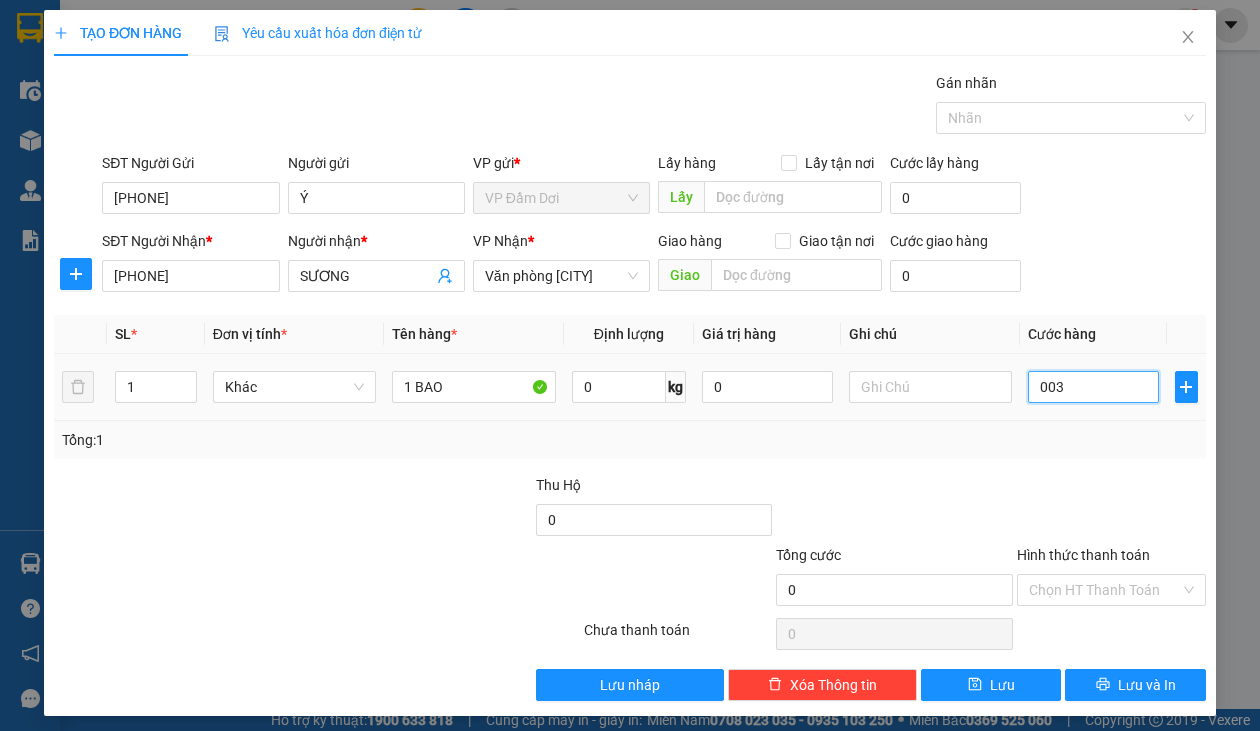 type on "3" 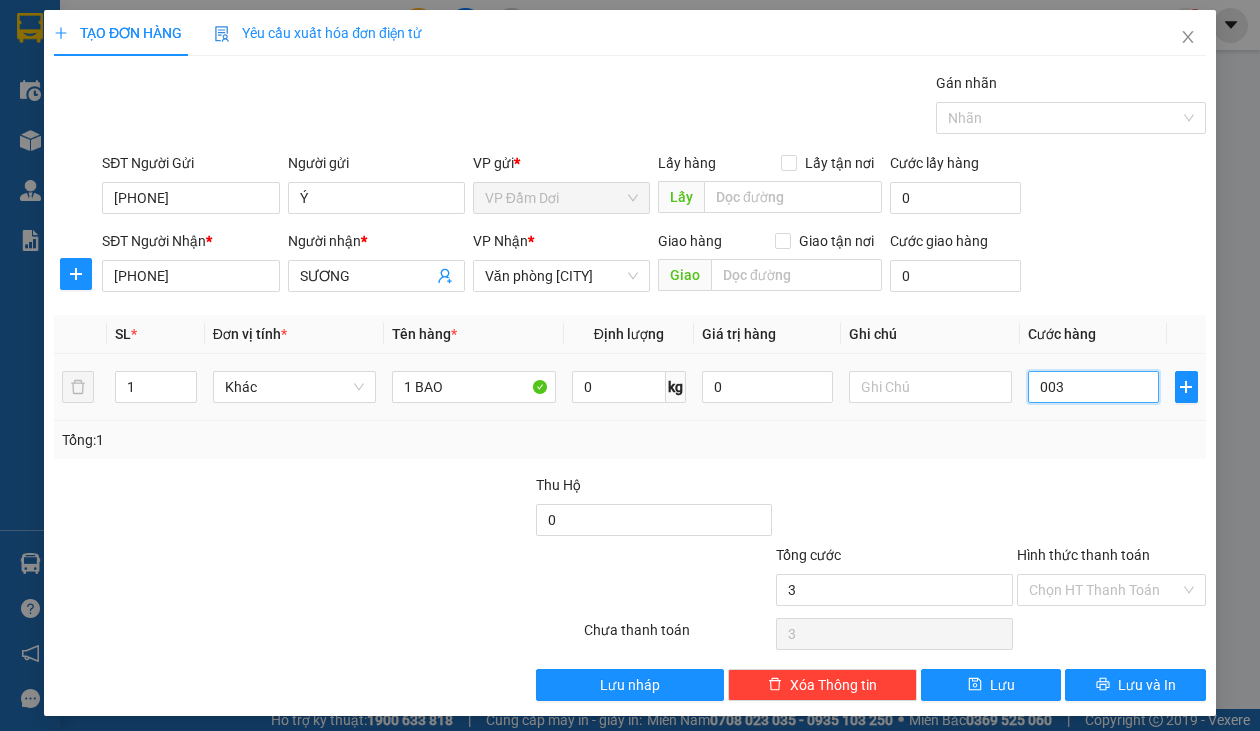 type on "0.030" 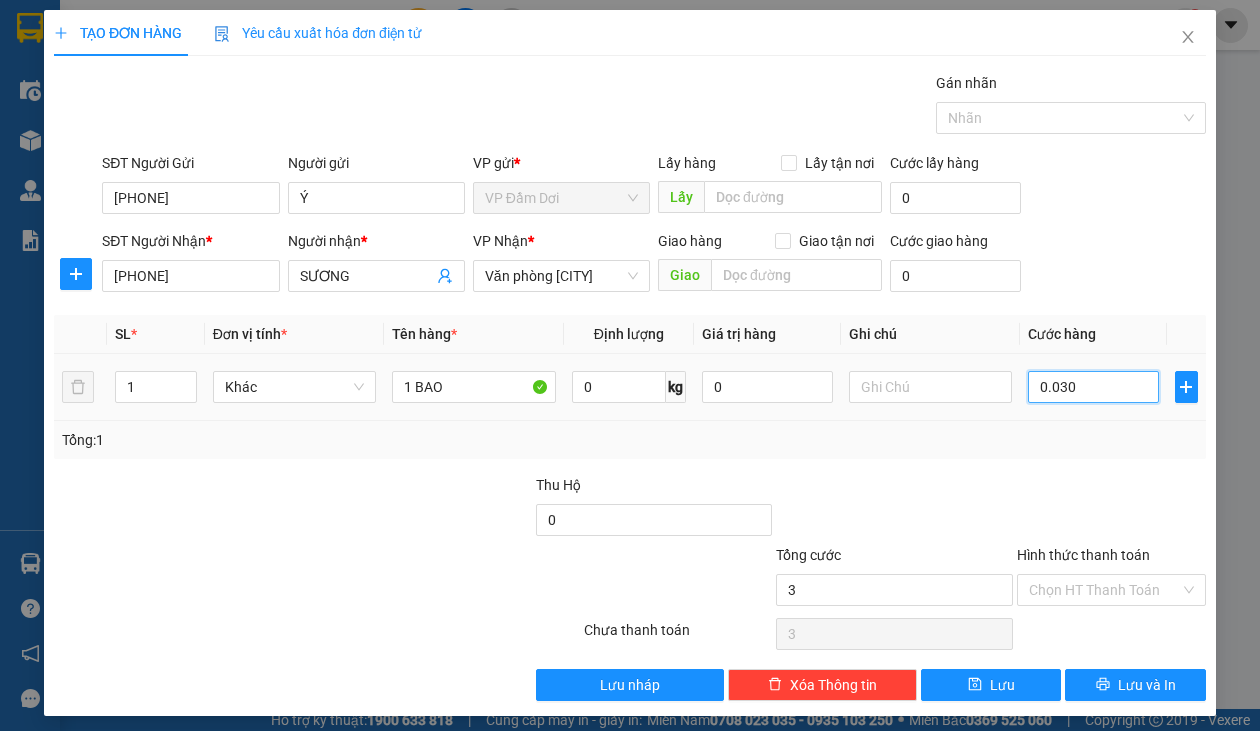 type on "30" 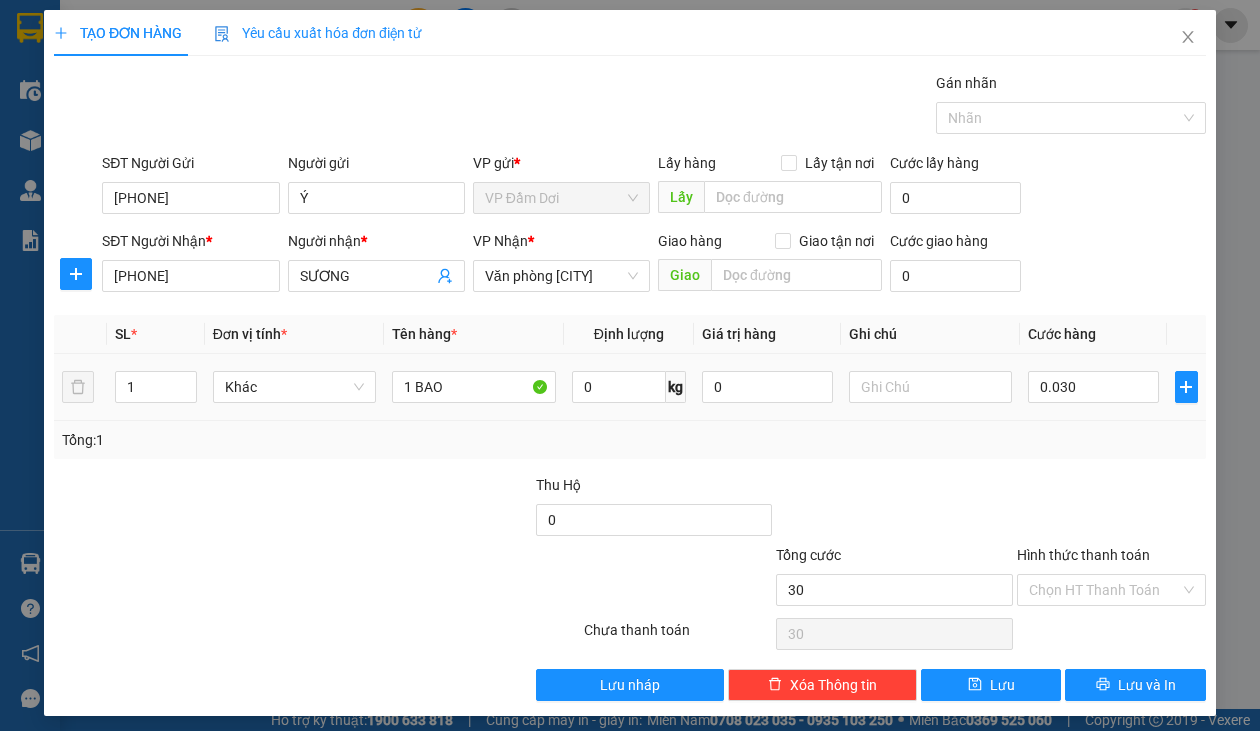 click on "0.030" at bounding box center [1093, 387] 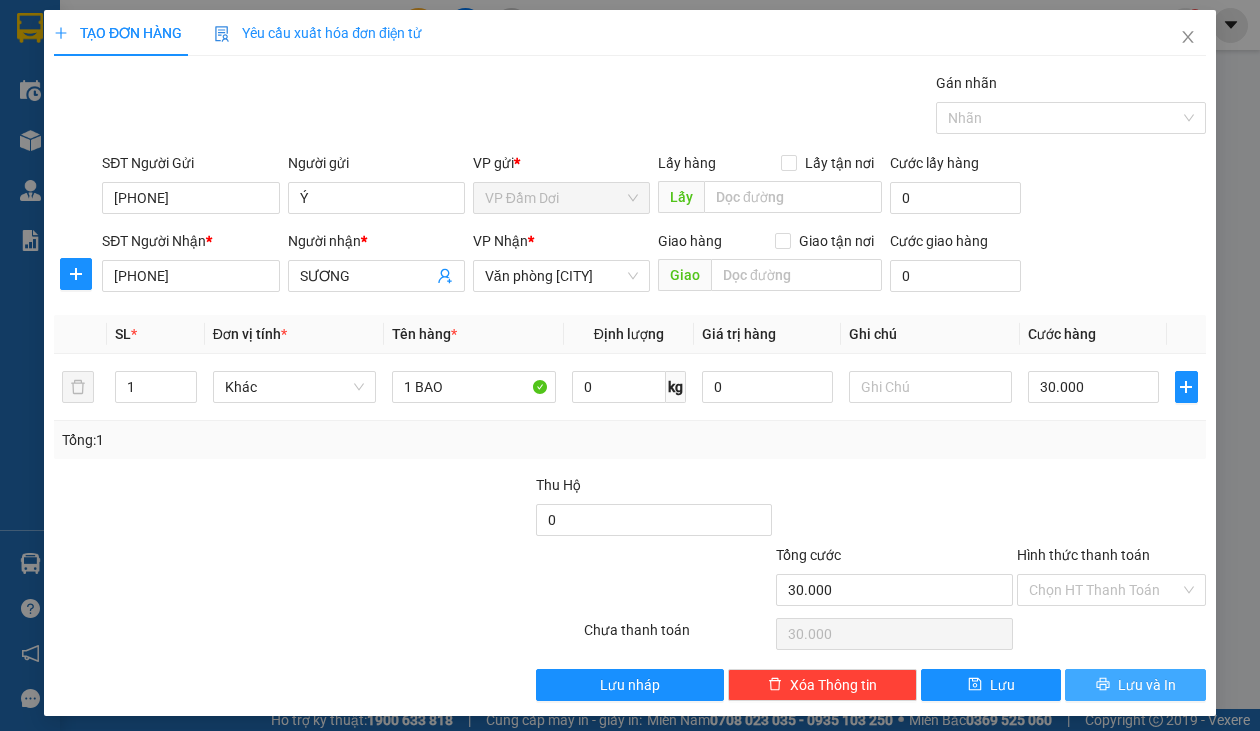 click on "Lưu và In" at bounding box center (1135, 685) 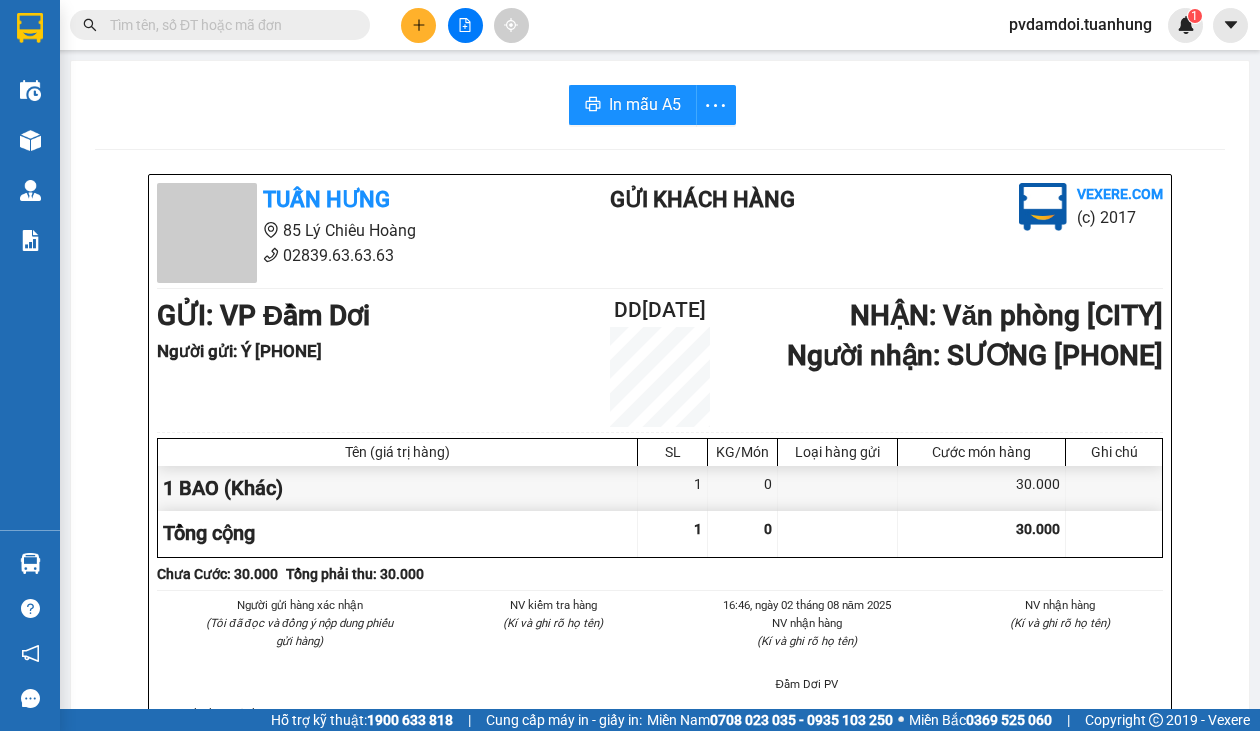 click on "Miền Nam  0708 023 035 - 0935 103 250" at bounding box center (770, 720) 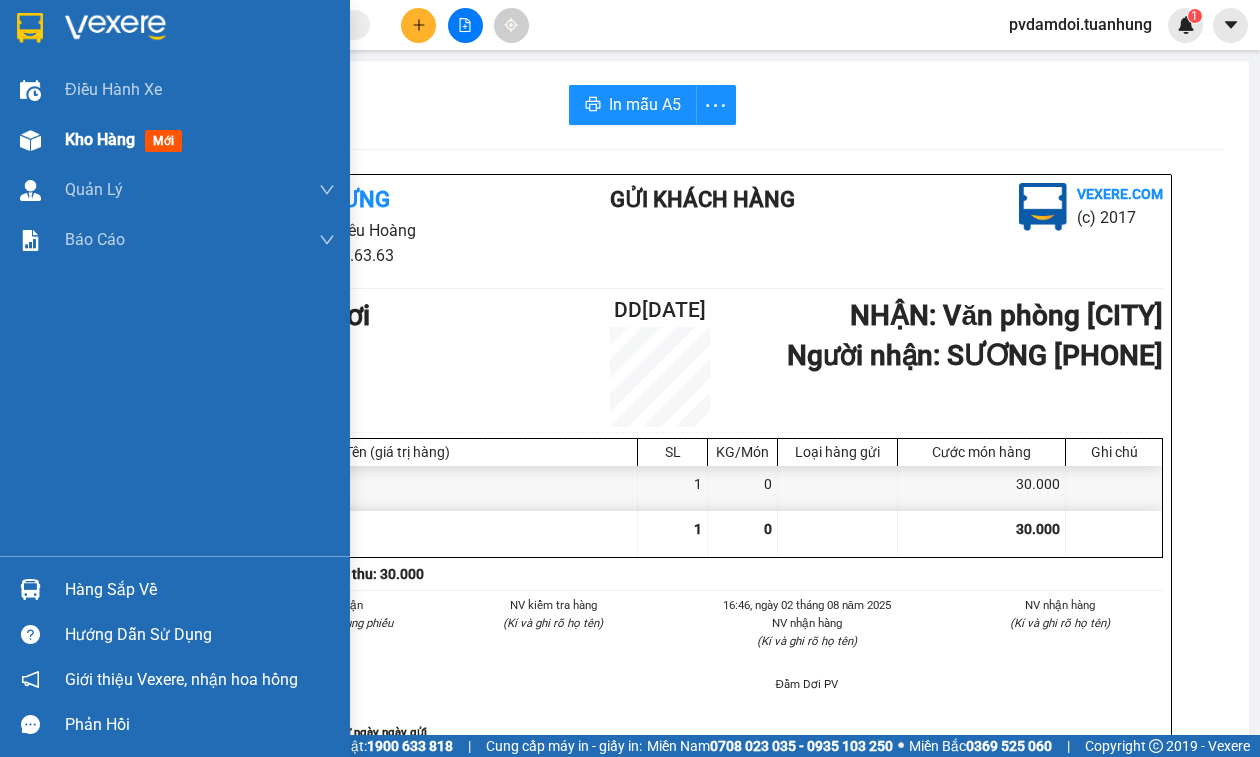click on "Kho hàng mới" at bounding box center [175, 140] 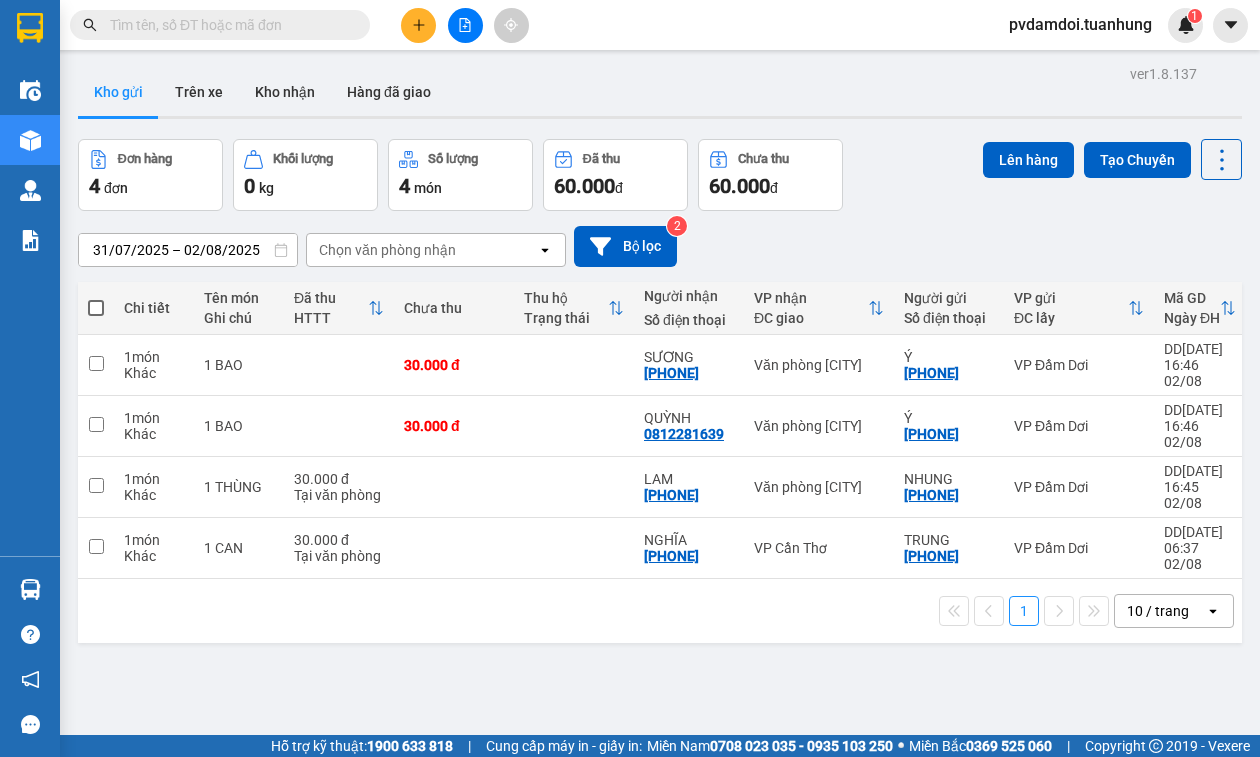 click at bounding box center (96, 308) 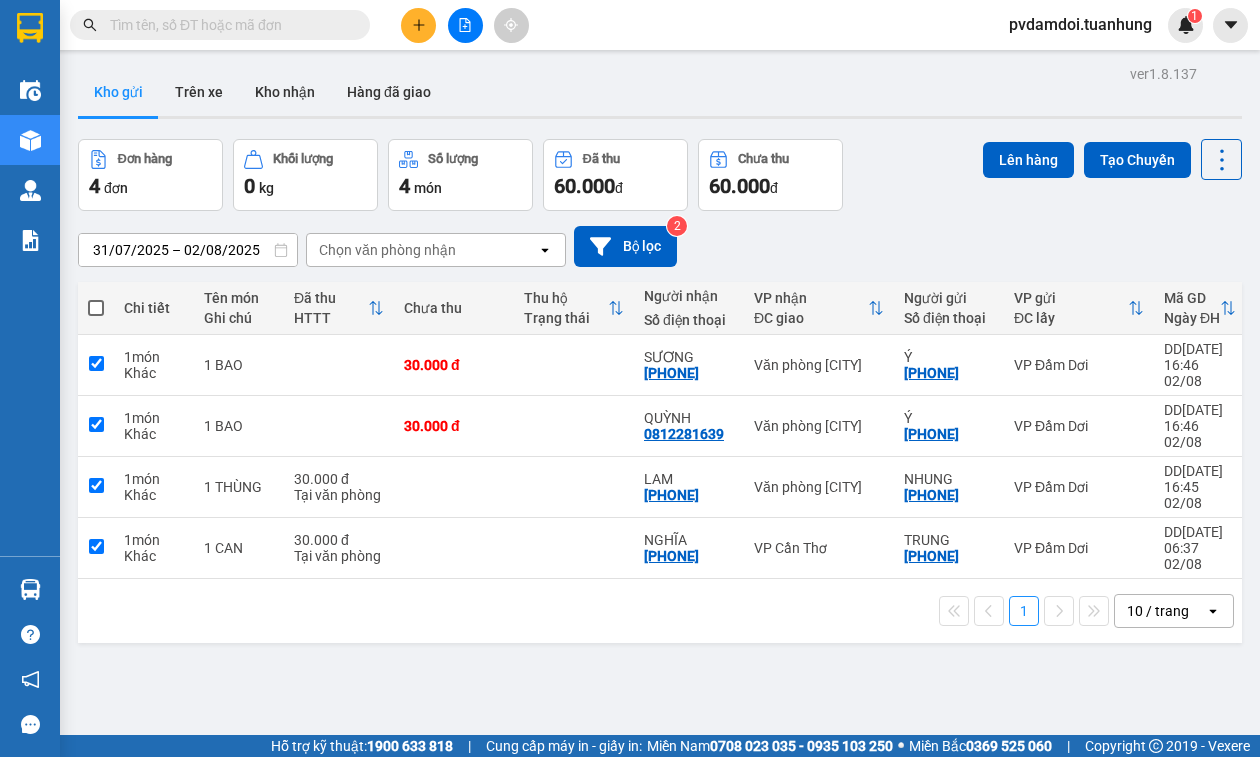 checkbox on "true" 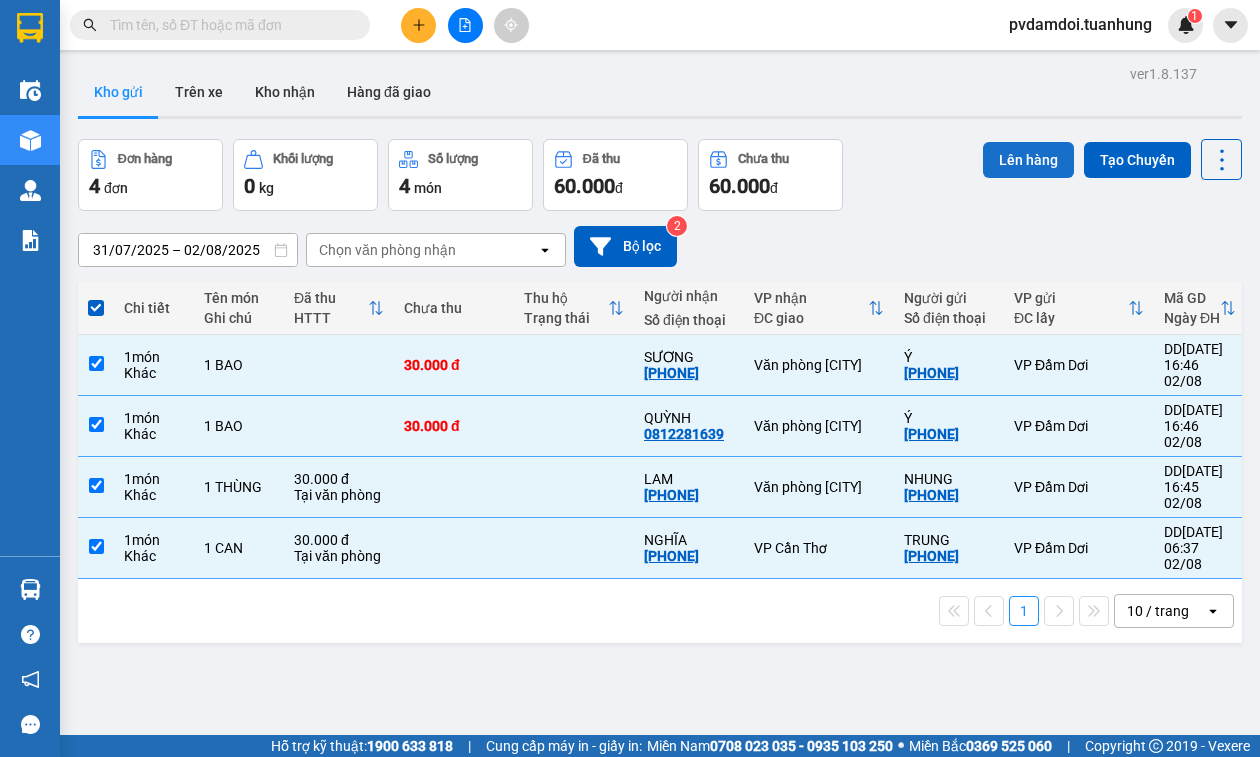 click on "Lên hàng" at bounding box center (1028, 160) 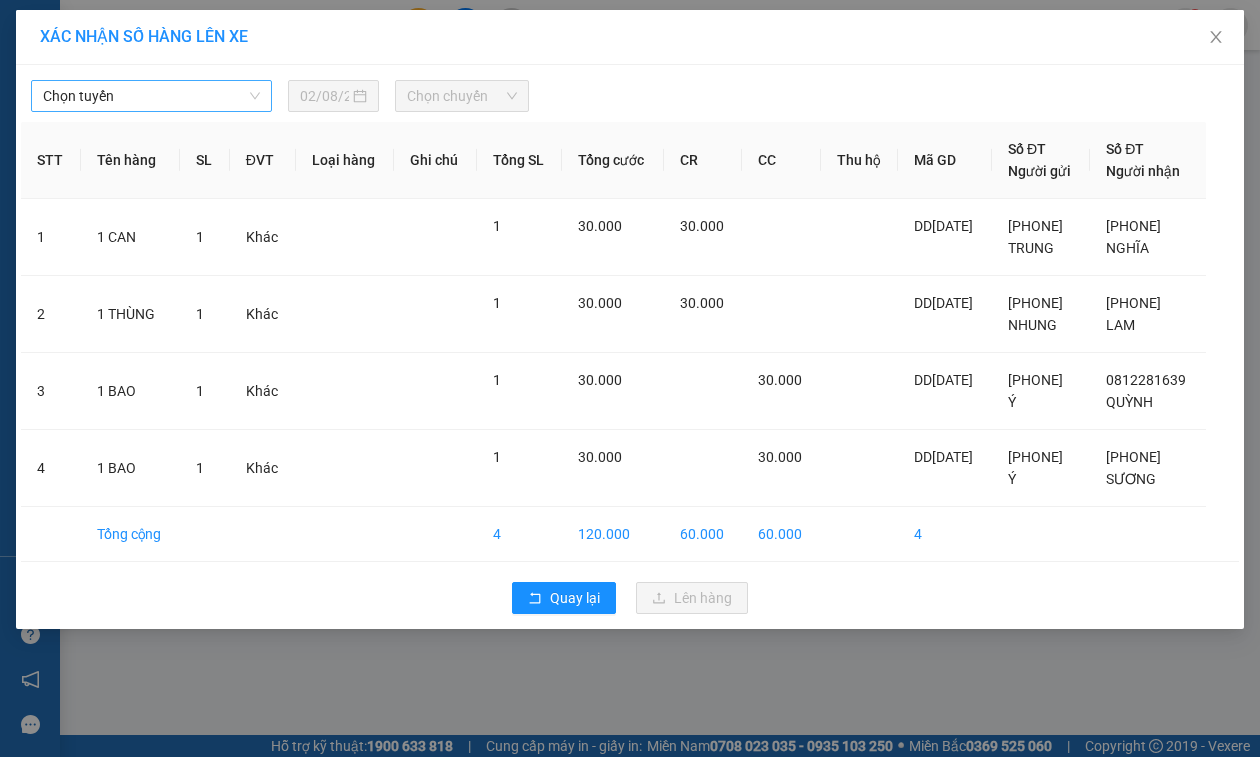 click on "Chọn tuyến" at bounding box center [151, 96] 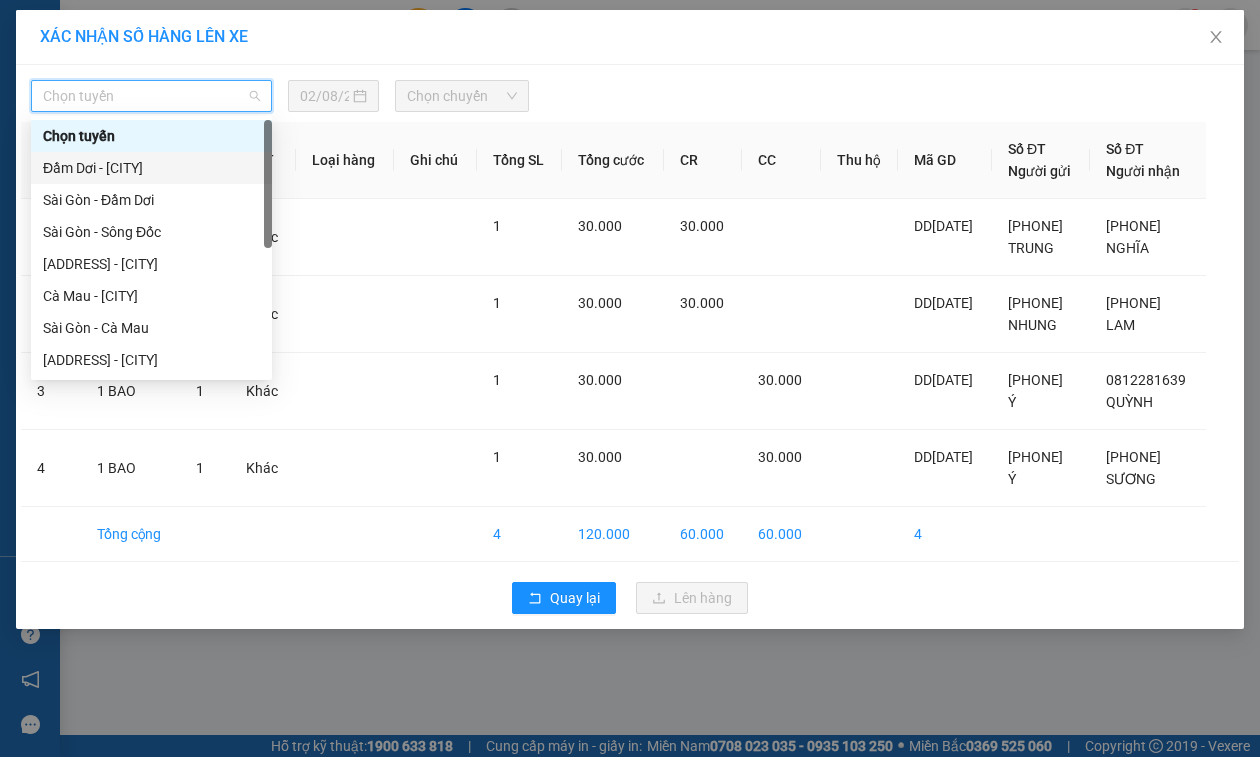click on "Đầm Dơi - [CITY]" at bounding box center [151, 168] 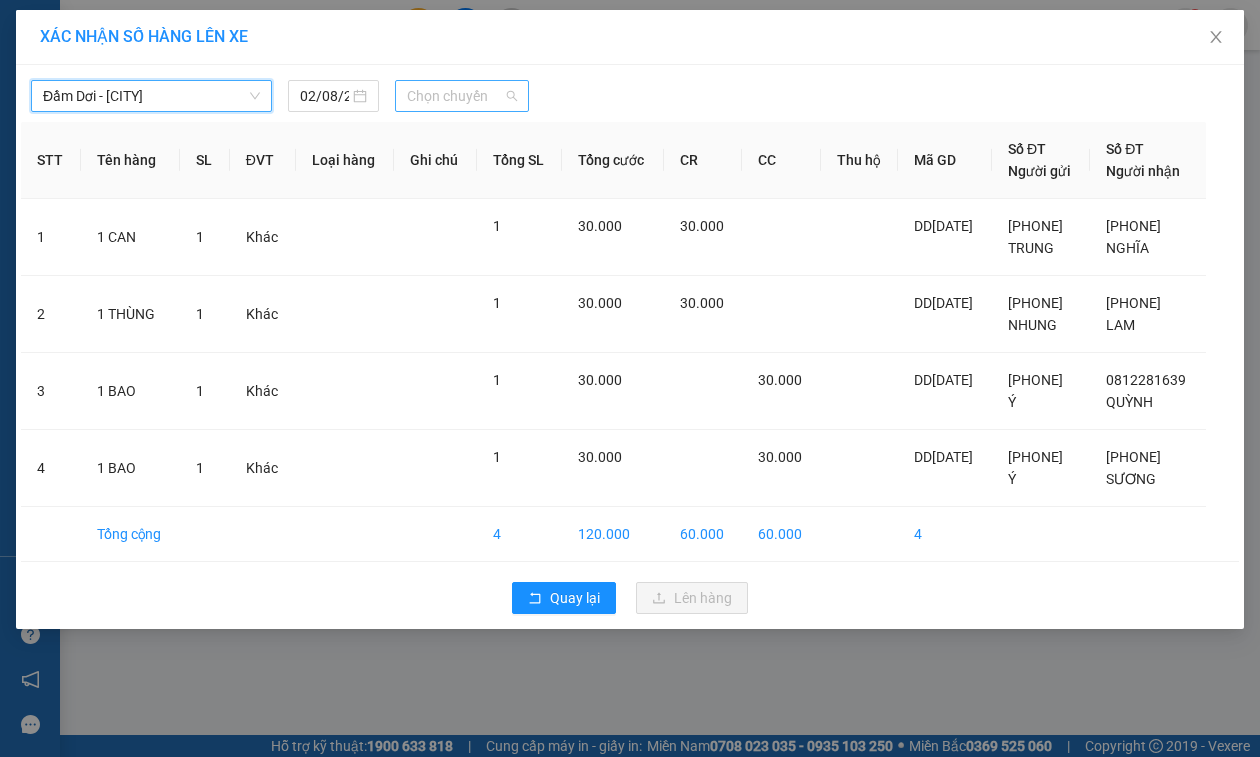 click on "Chọn chuyến" at bounding box center (462, 96) 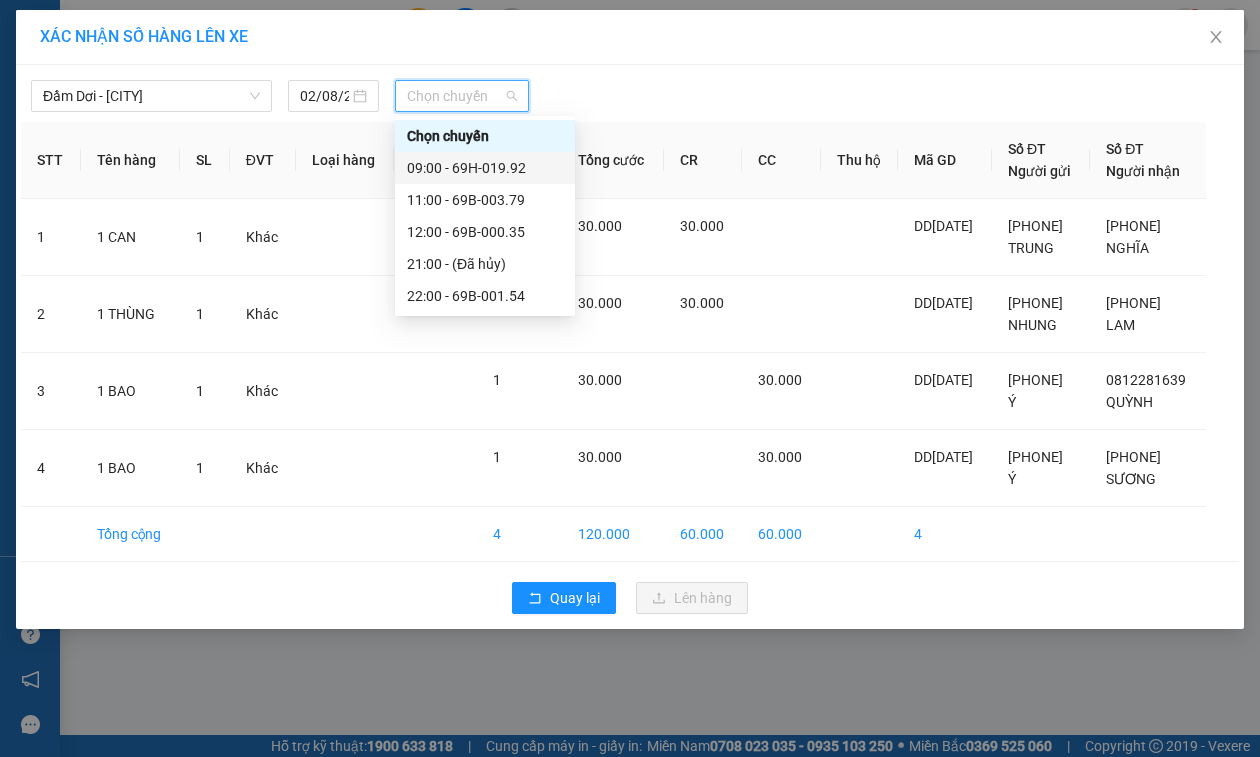 click on "09:00     - 69H-019.92" at bounding box center (485, 168) 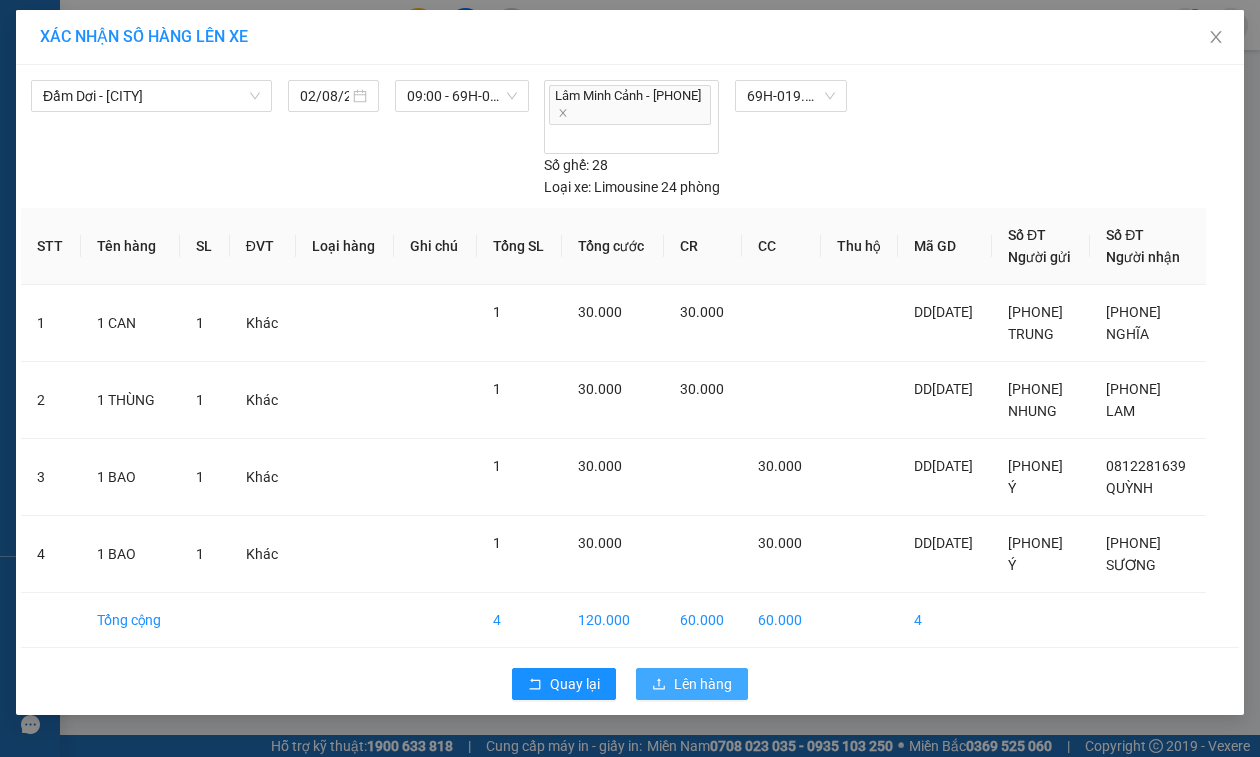 click on "Lên hàng" at bounding box center [703, 684] 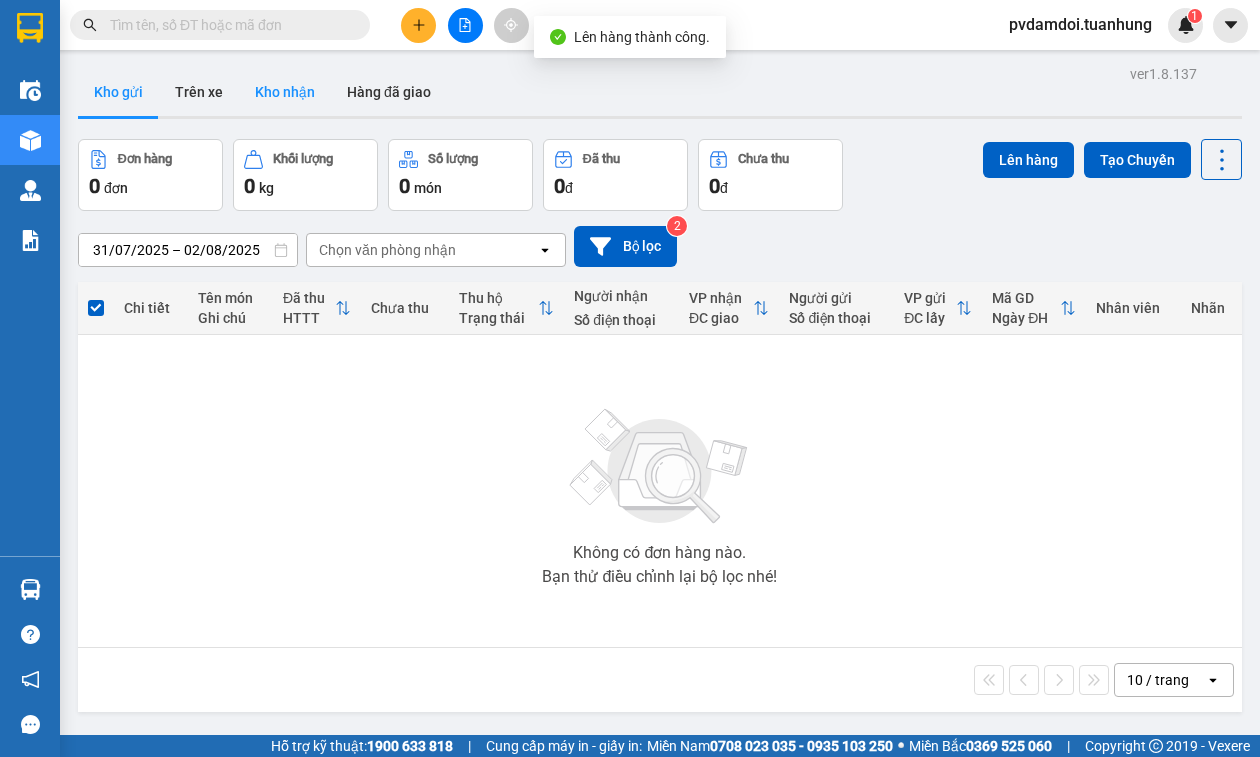 click on "Kho nhận" at bounding box center (285, 92) 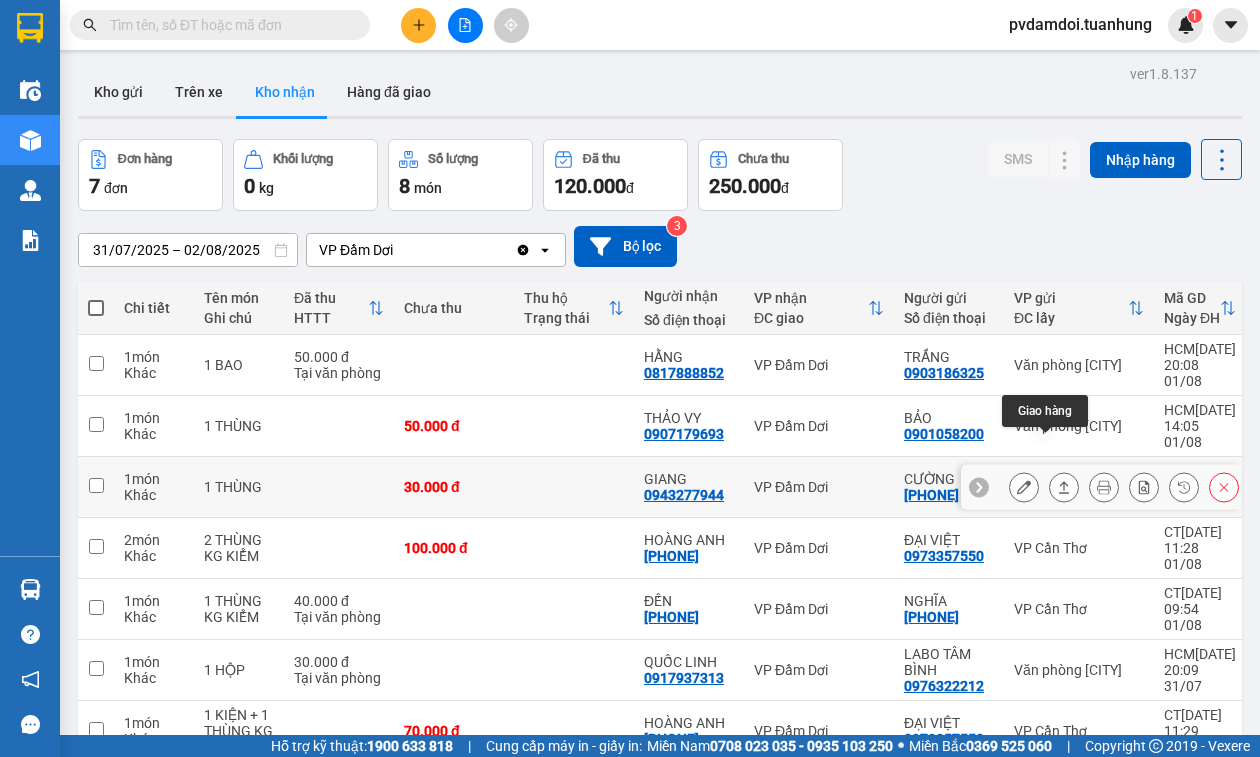 click at bounding box center [1064, 487] 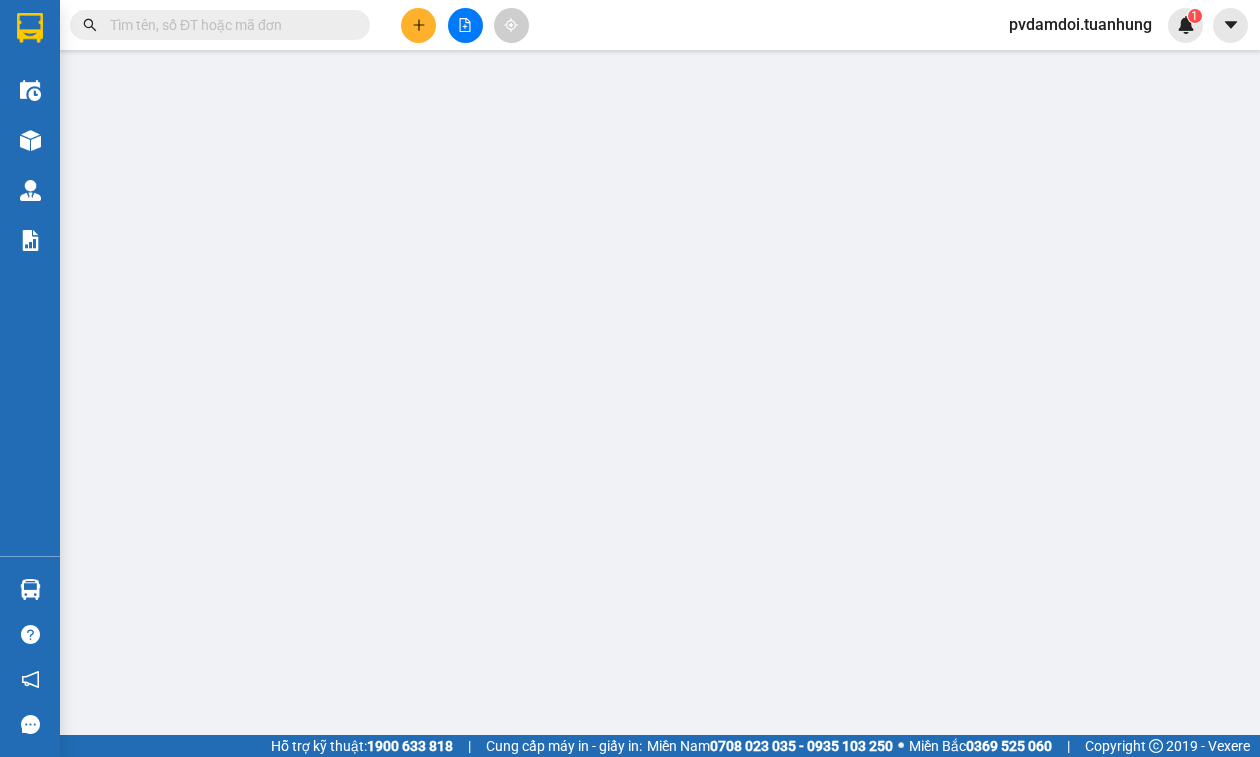 type on "[PHONE]" 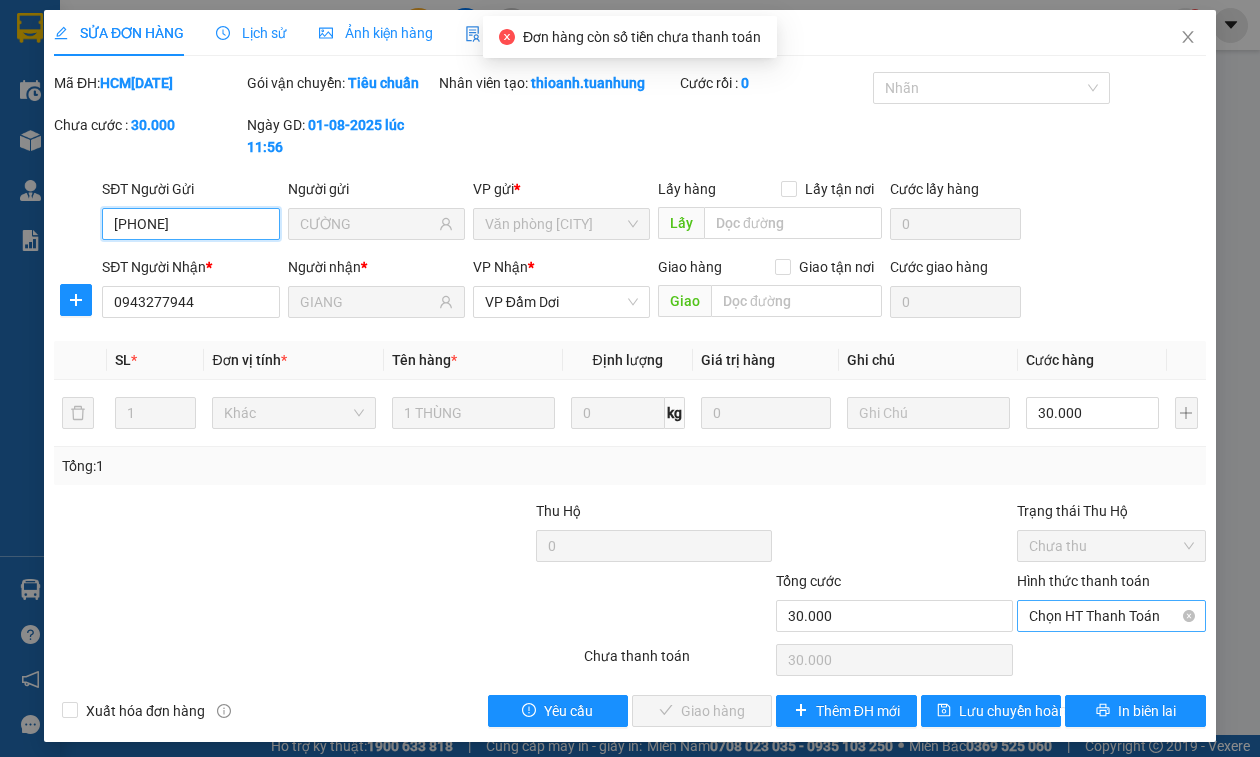 click on "Chọn HT Thanh Toán" at bounding box center (1111, 616) 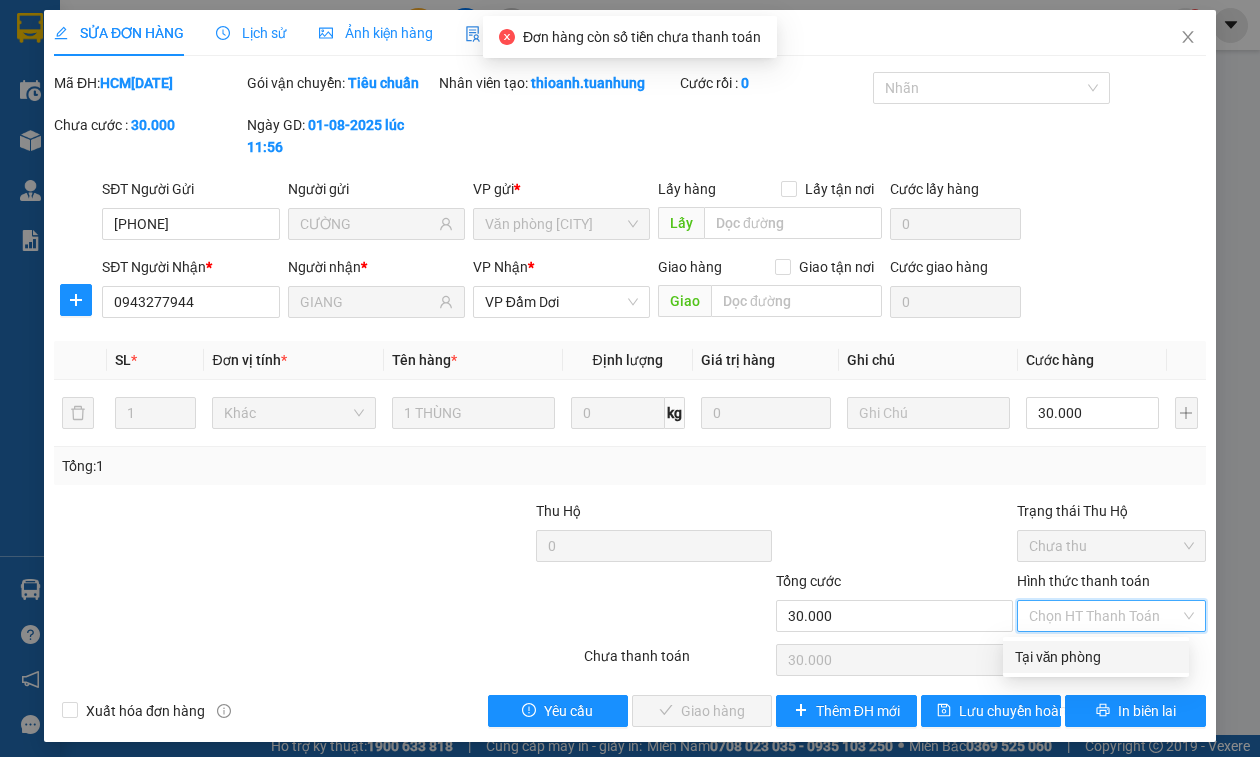 drag, startPoint x: 1076, startPoint y: 653, endPoint x: 973, endPoint y: 680, distance: 106.48004 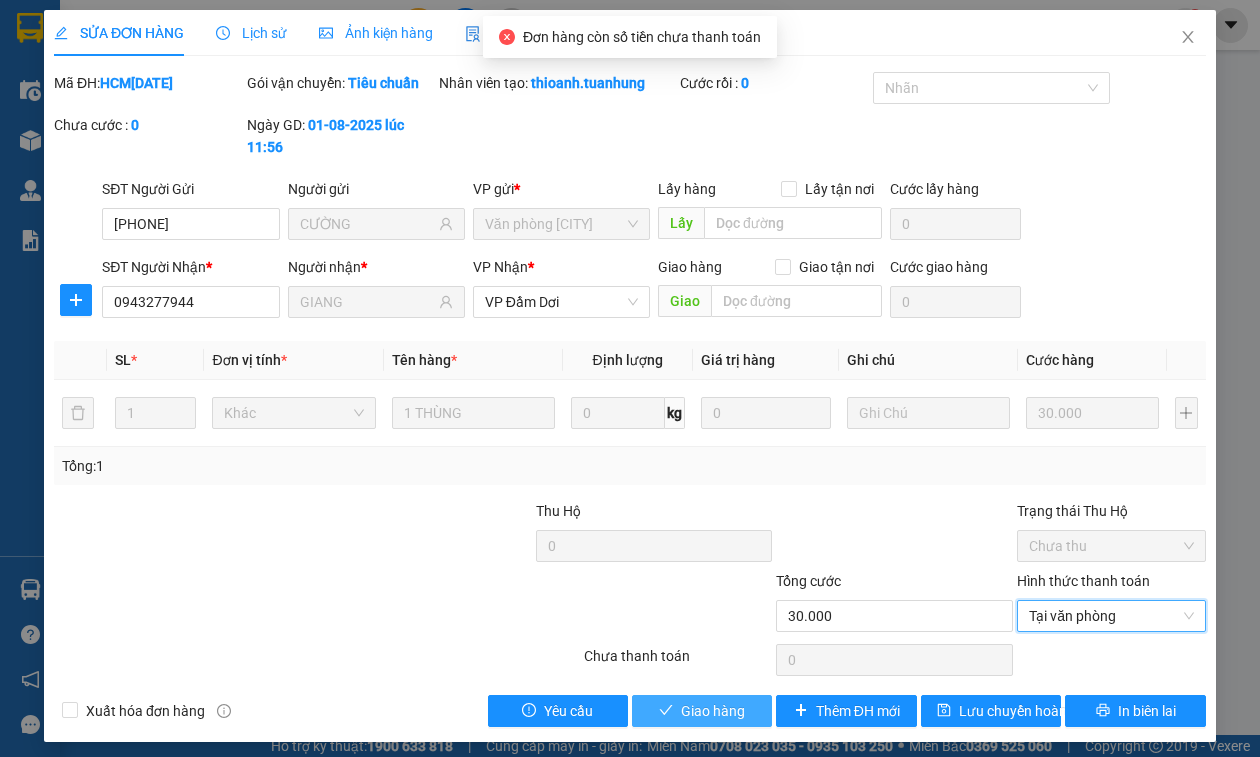 click on "Giao hàng" at bounding box center (702, 711) 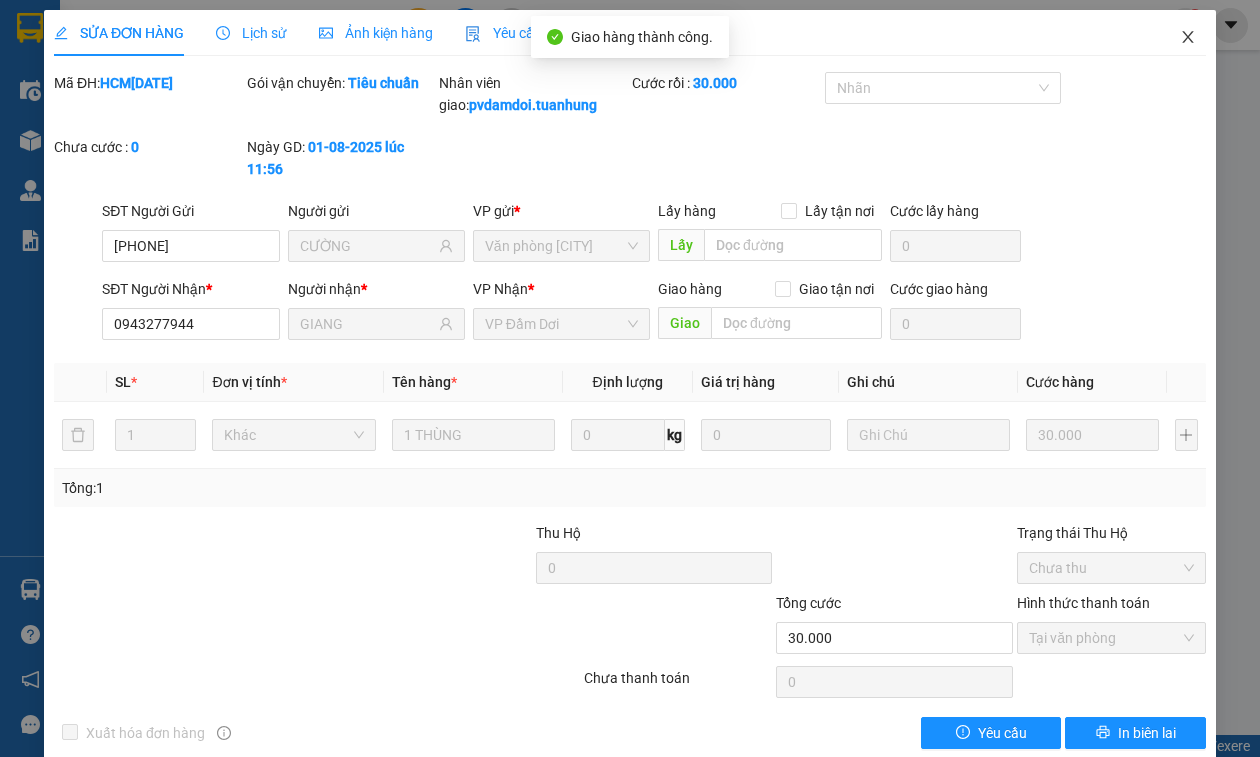 click 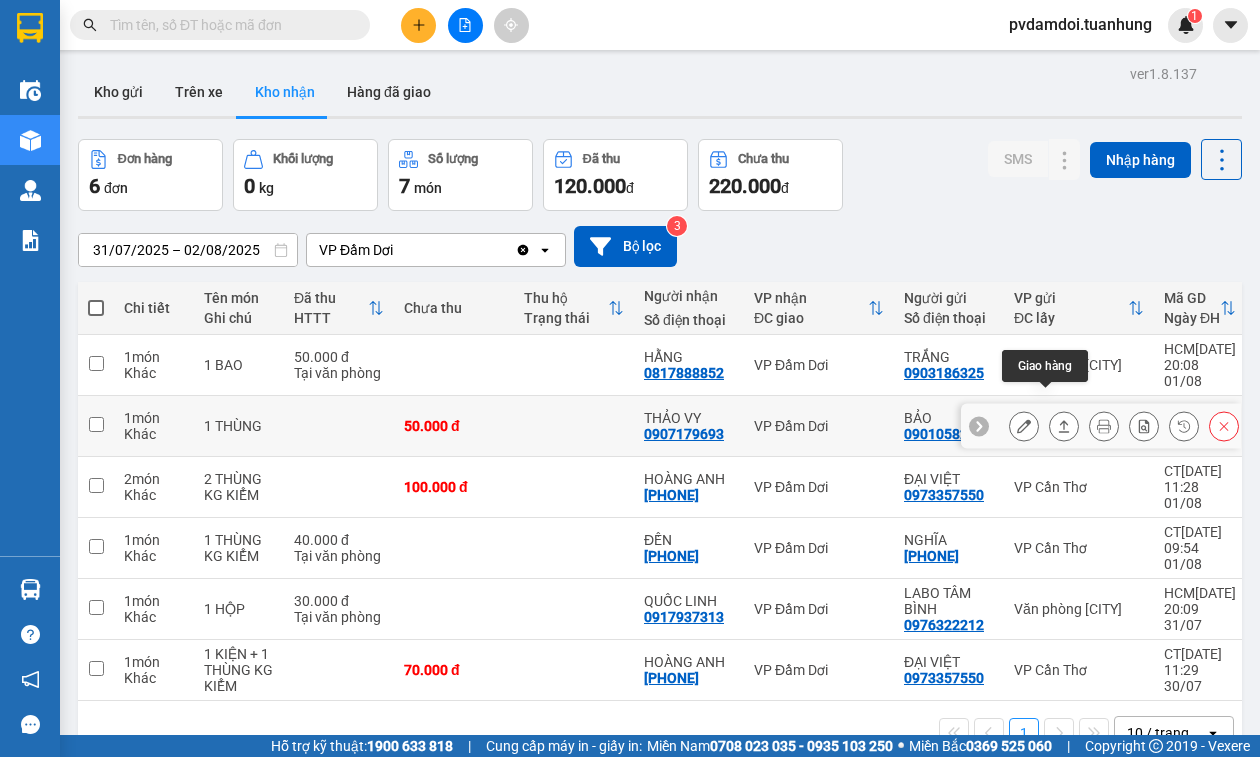 click 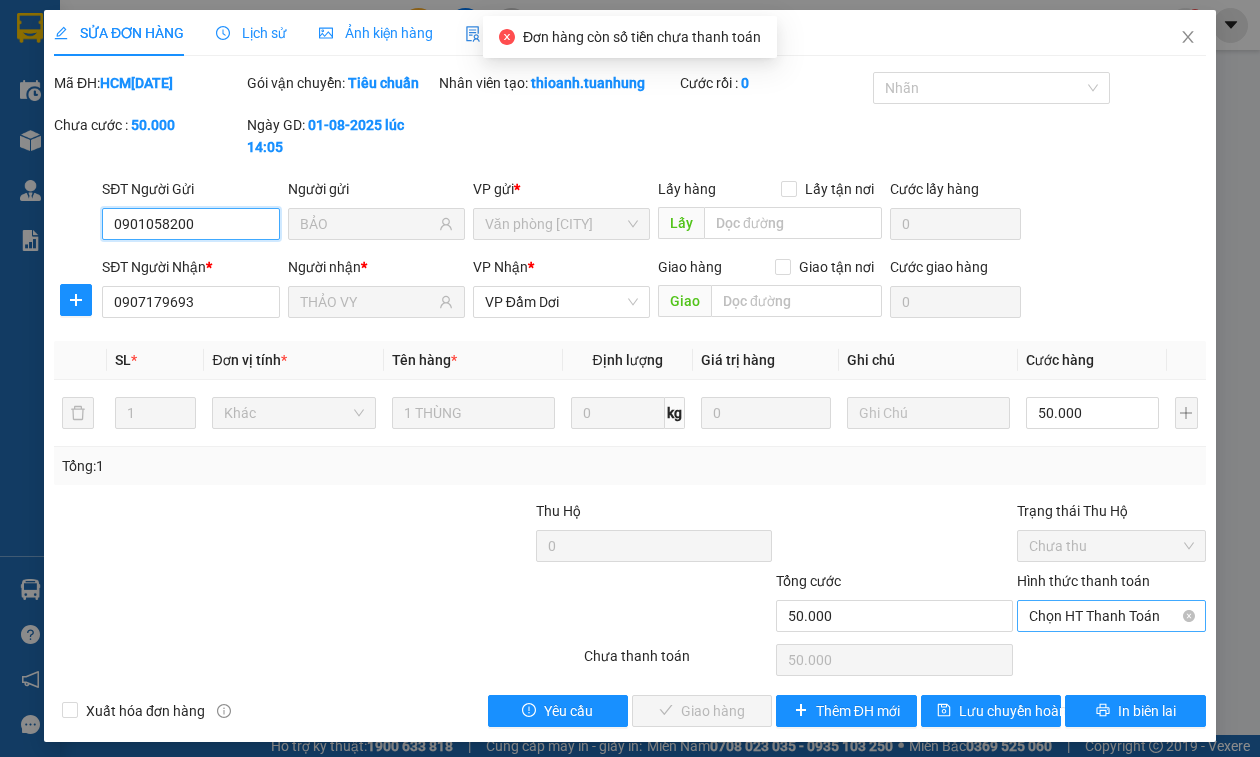 click on "Chọn HT Thanh Toán" at bounding box center (1111, 616) 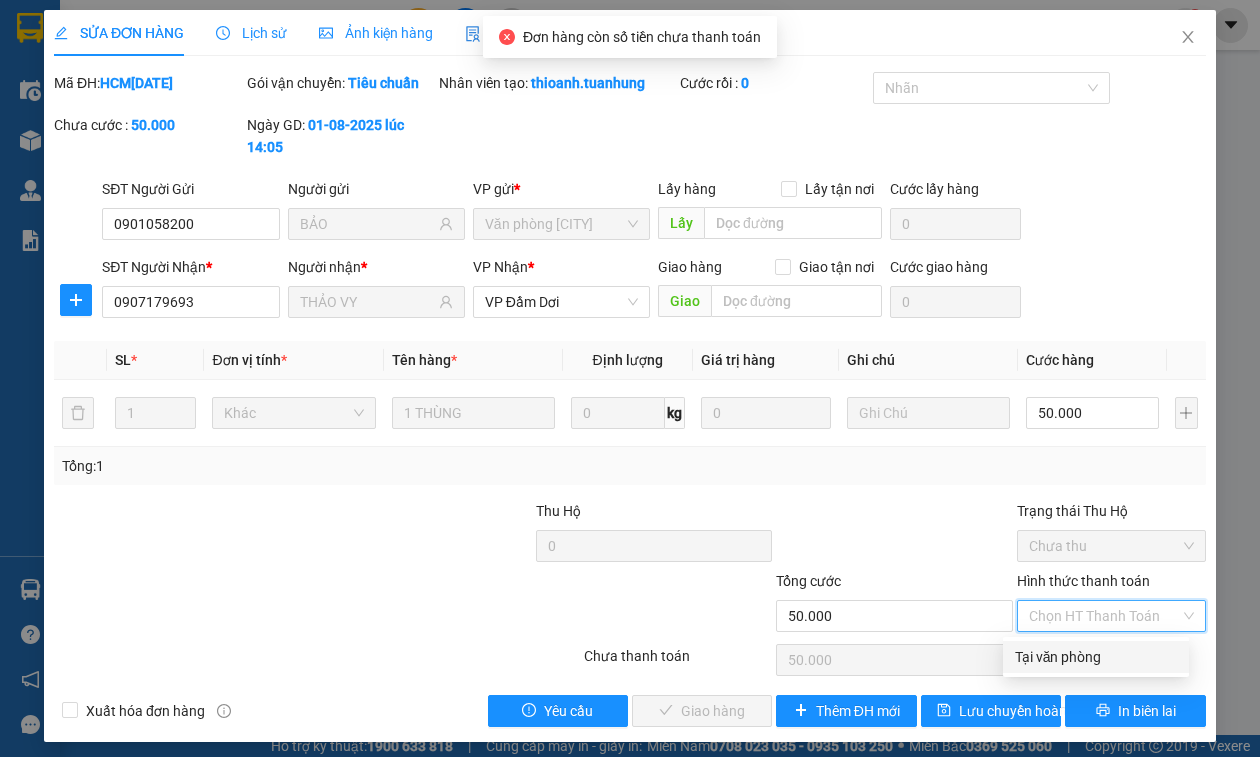 click on "Tại văn phòng" at bounding box center [1096, 657] 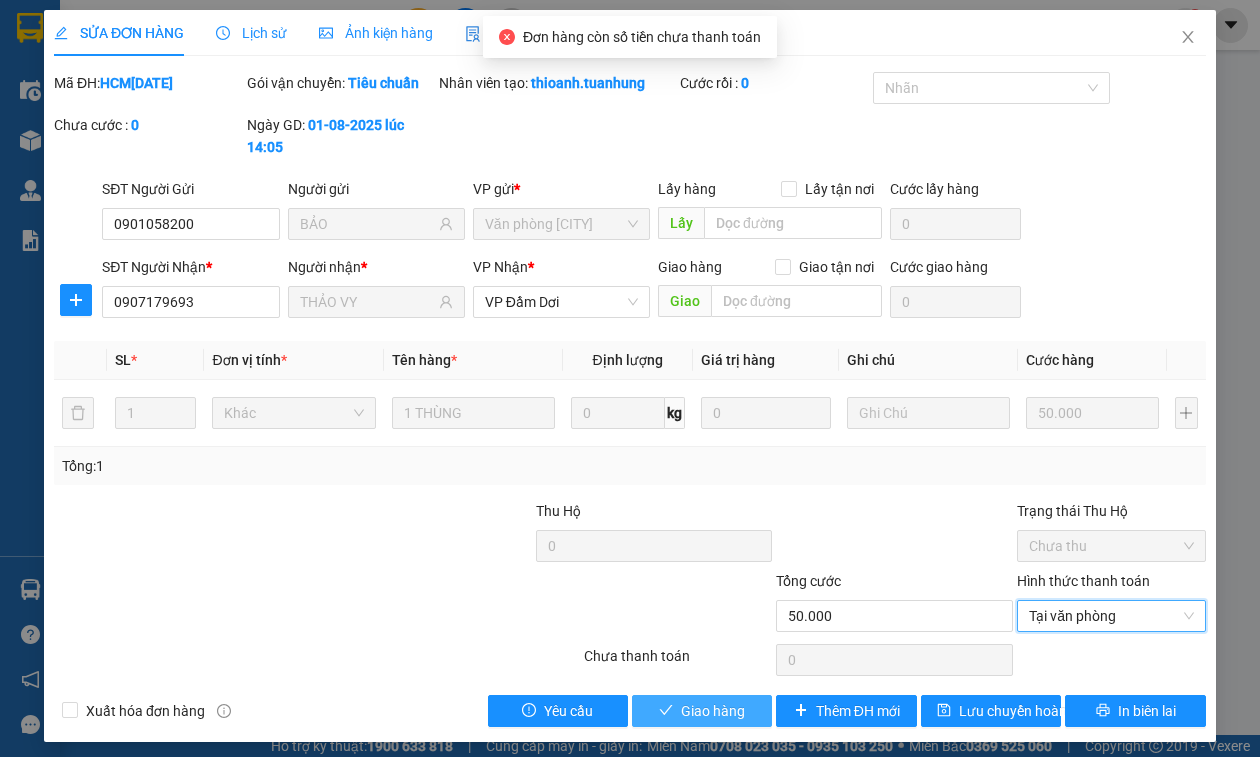 click on "Giao hàng" at bounding box center (713, 711) 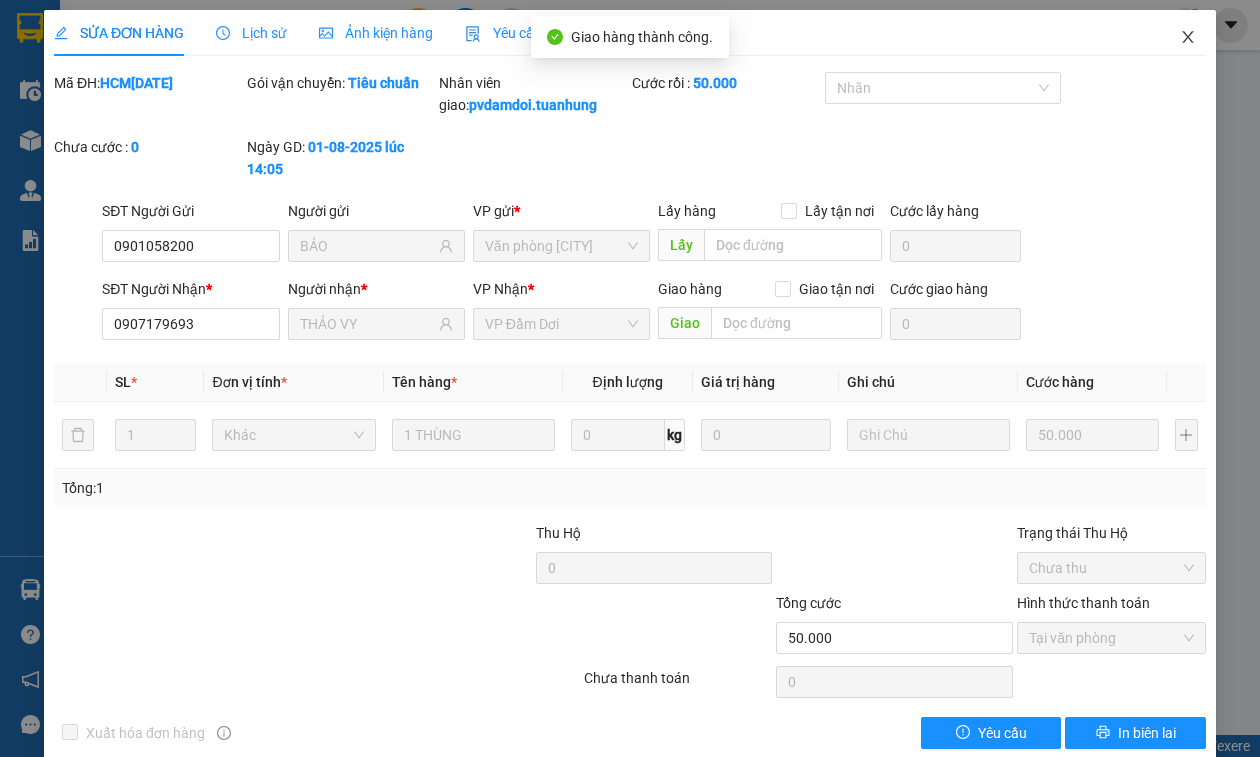 click 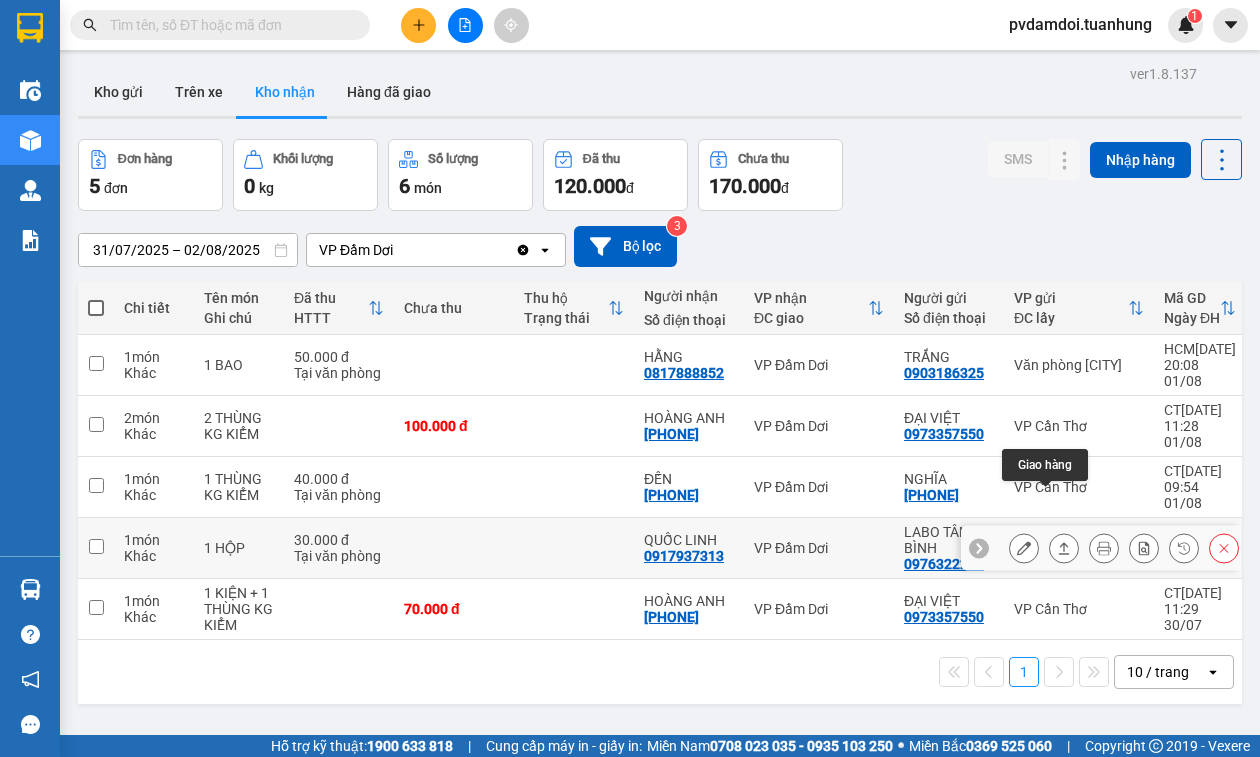 click at bounding box center [1064, 548] 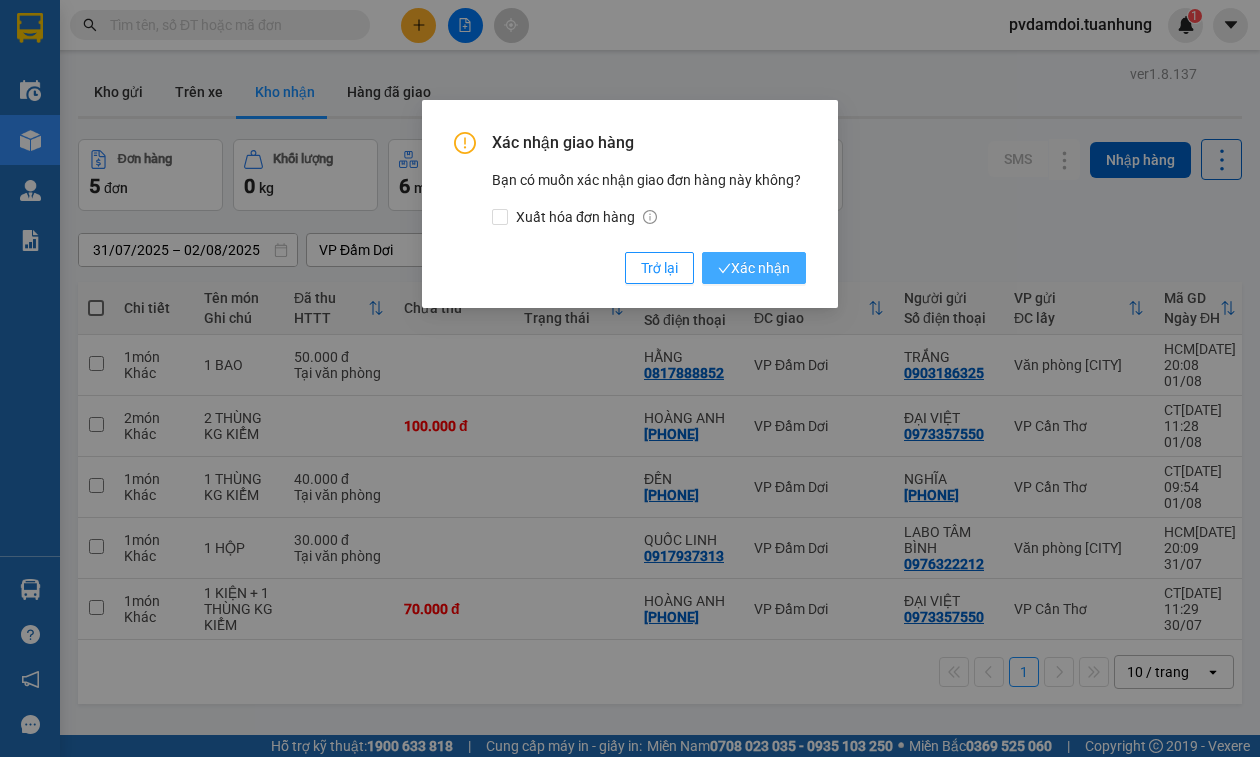 click on "Xác nhận" at bounding box center [754, 268] 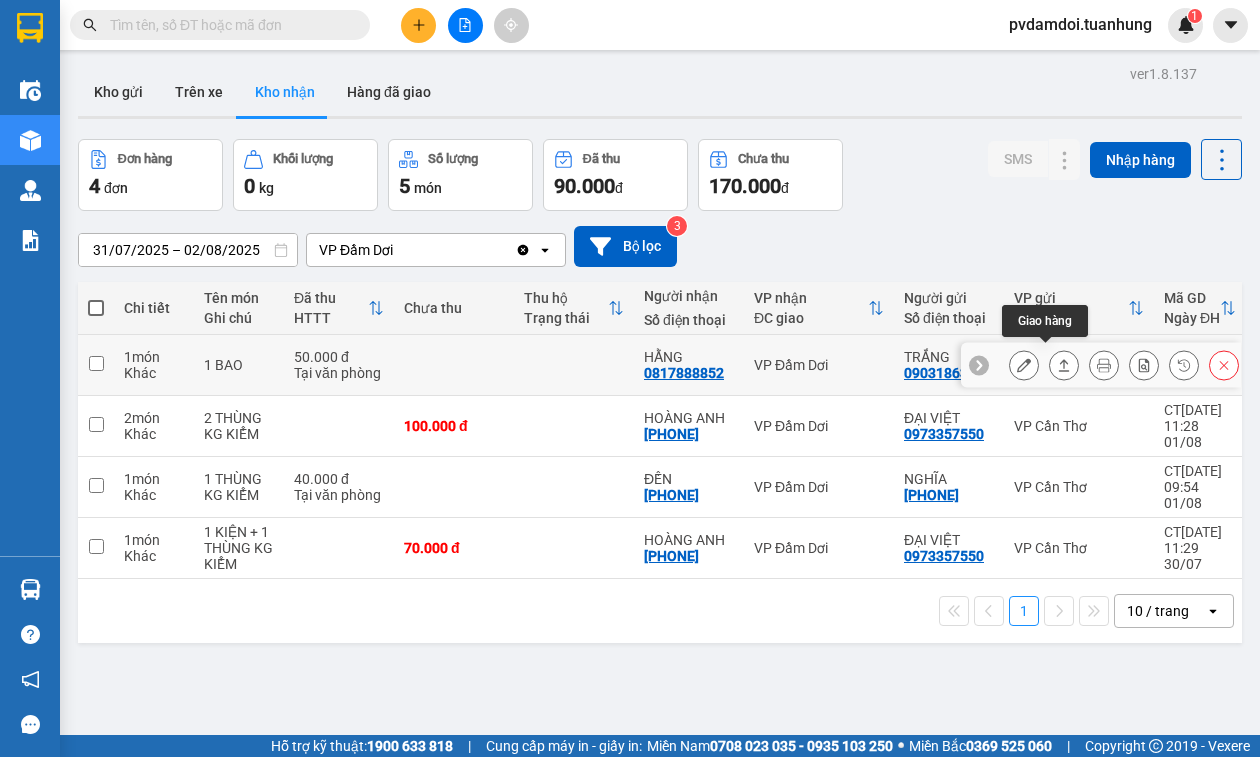 click 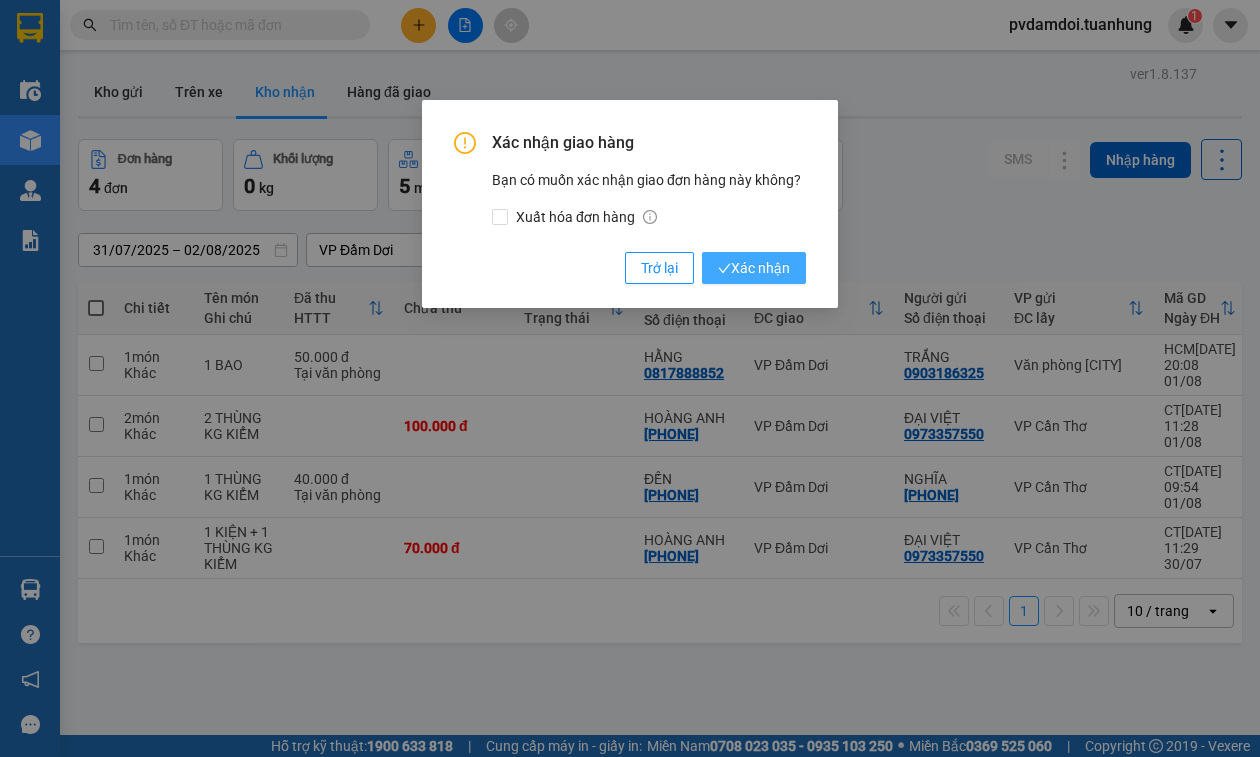 click on "Xác nhận" at bounding box center [754, 268] 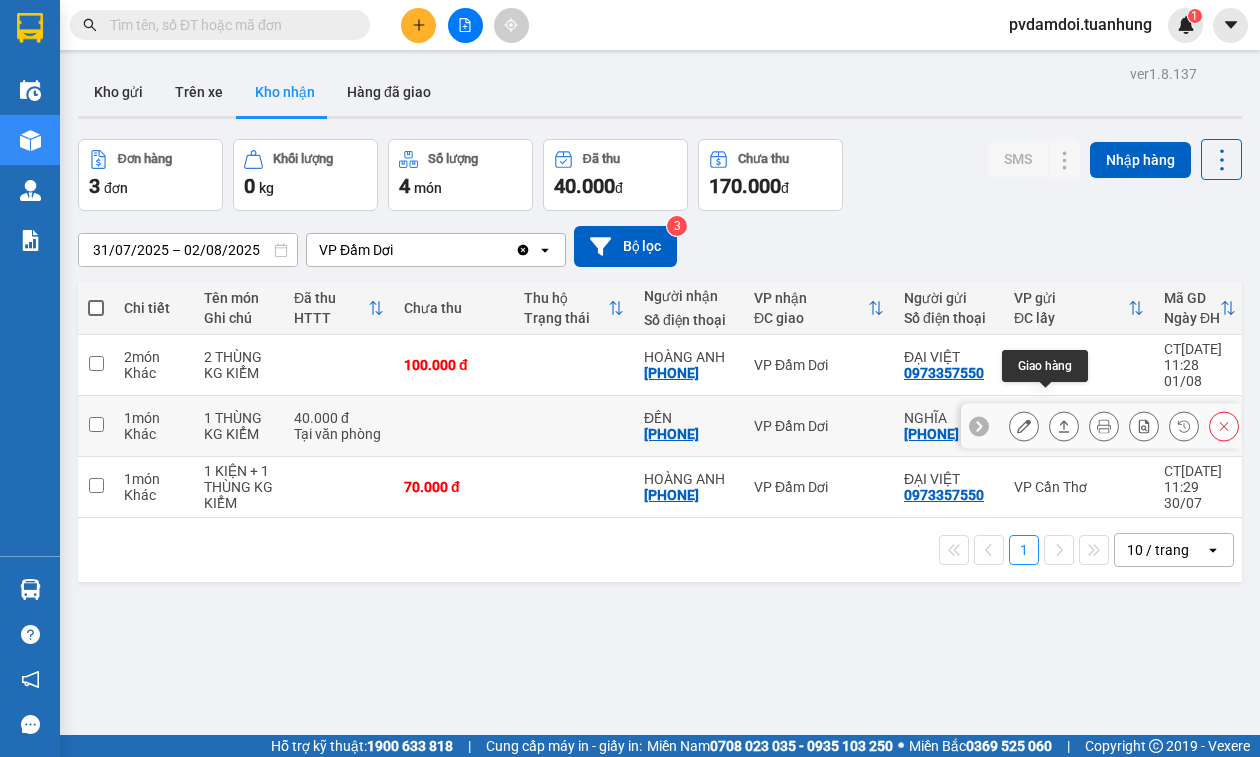click 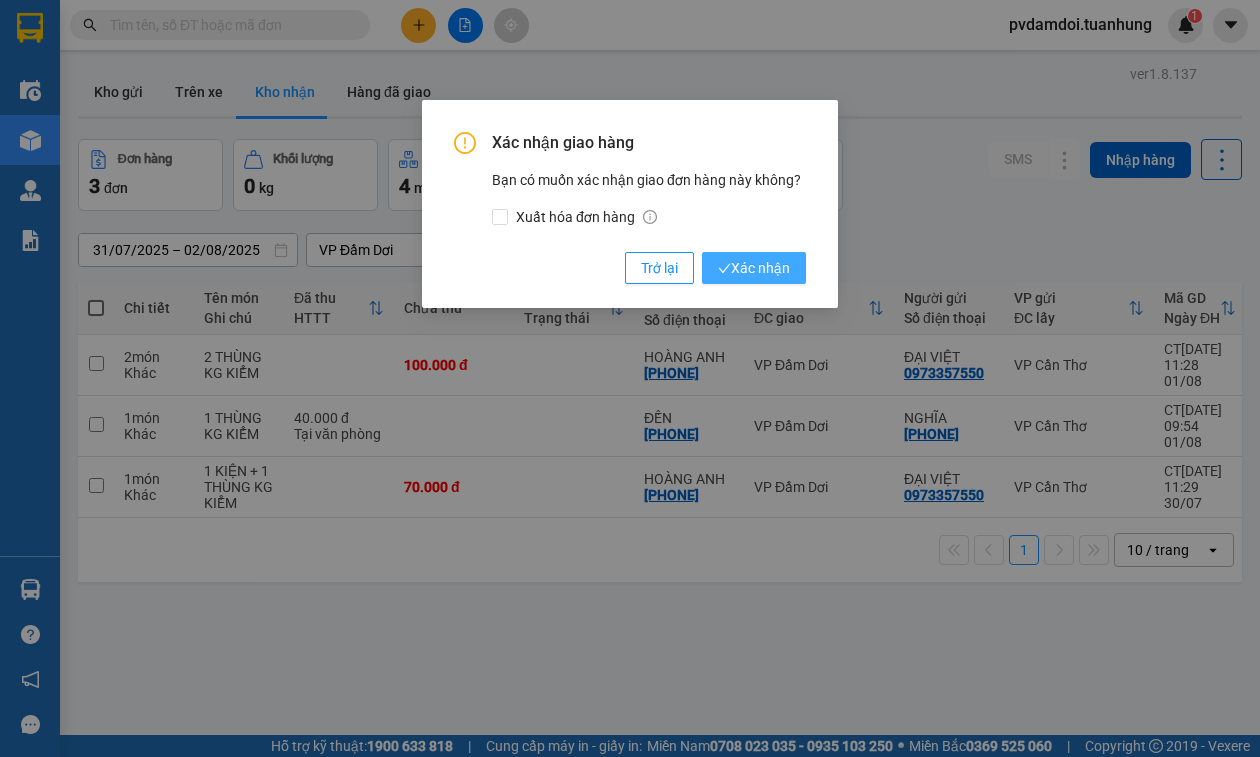 click on "Xác nhận" at bounding box center (754, 268) 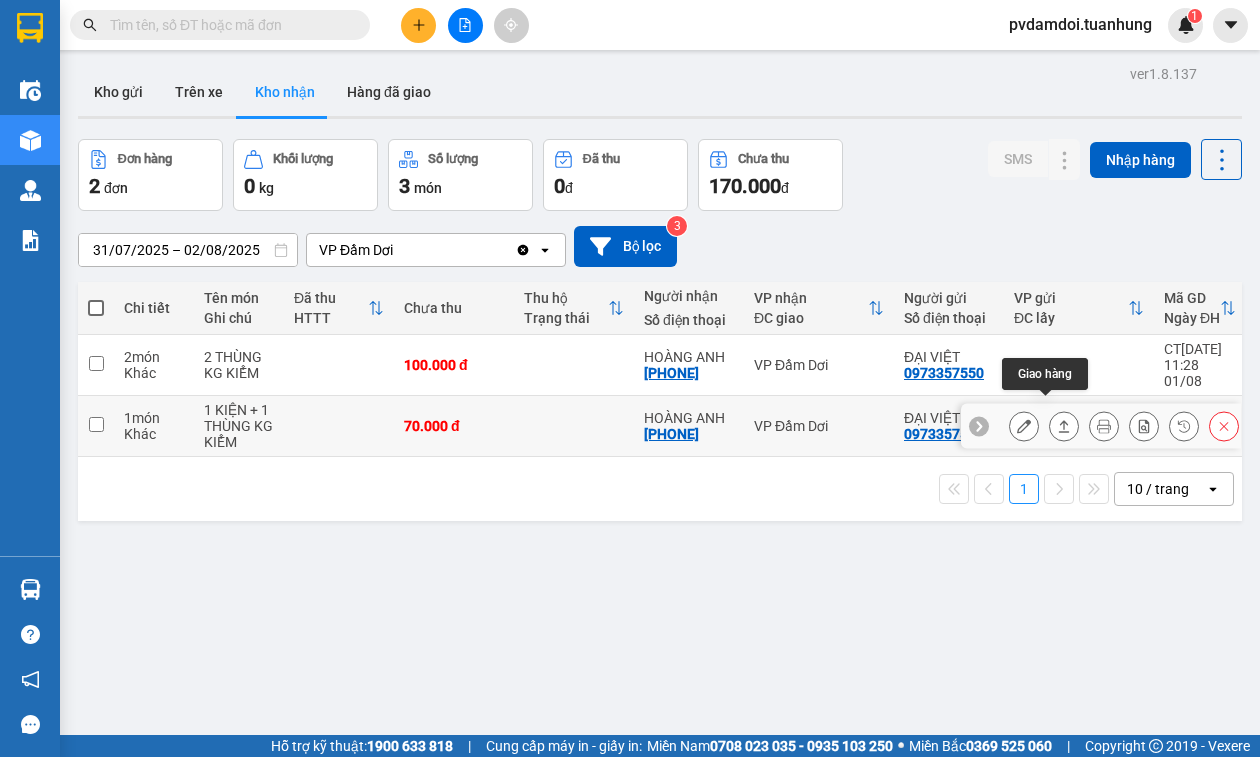 click at bounding box center [1064, 426] 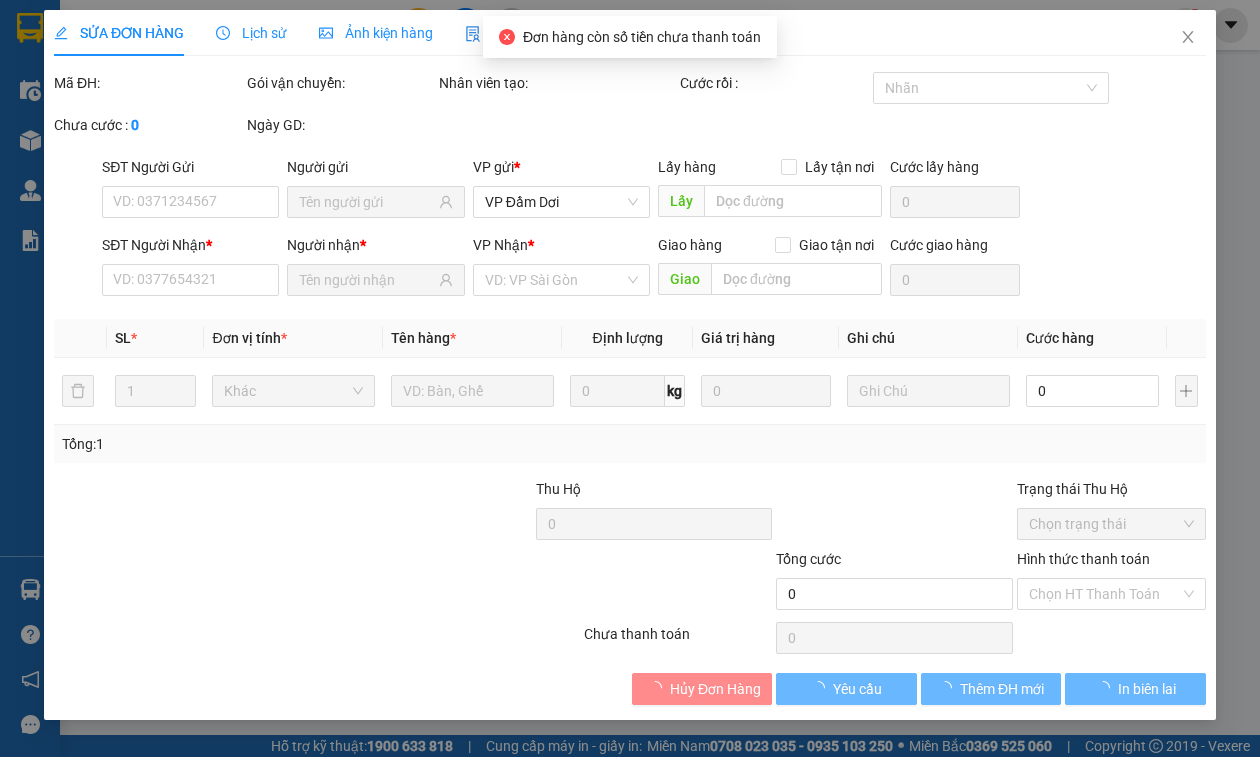 type on "0973357550" 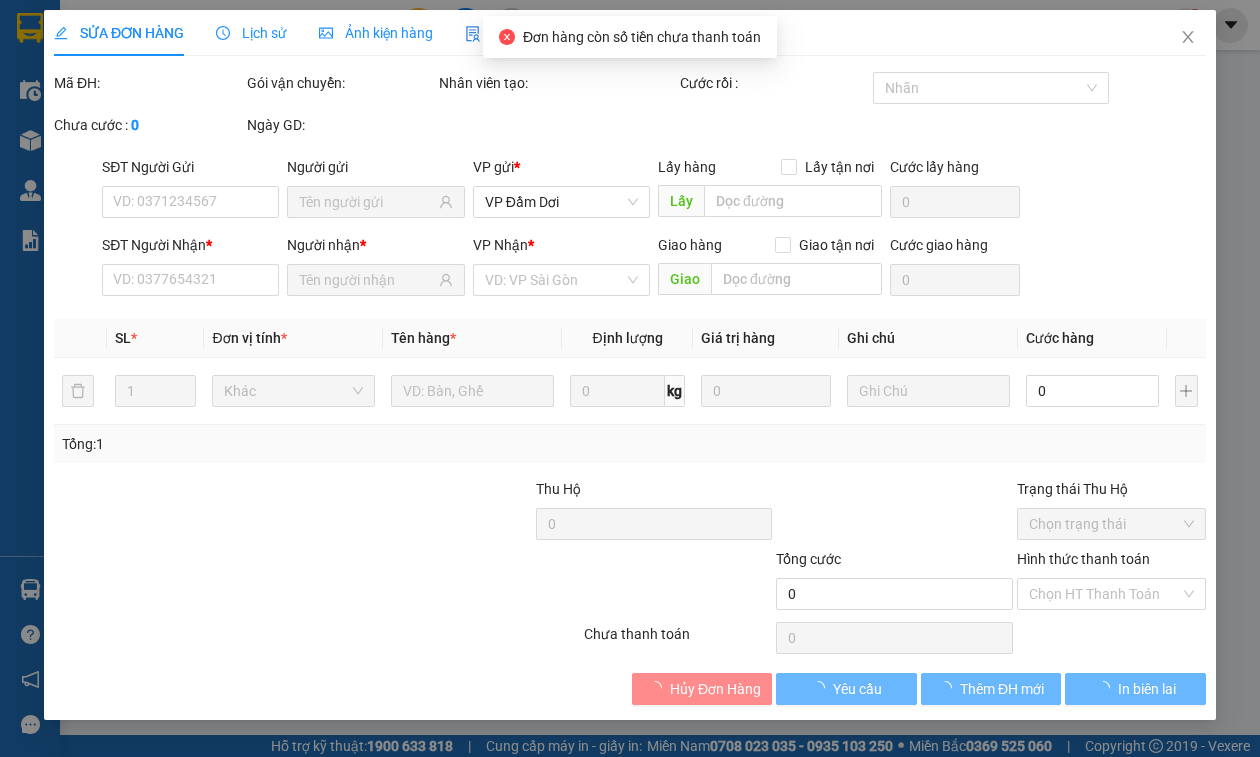 type on "ĐẠI VIỆT" 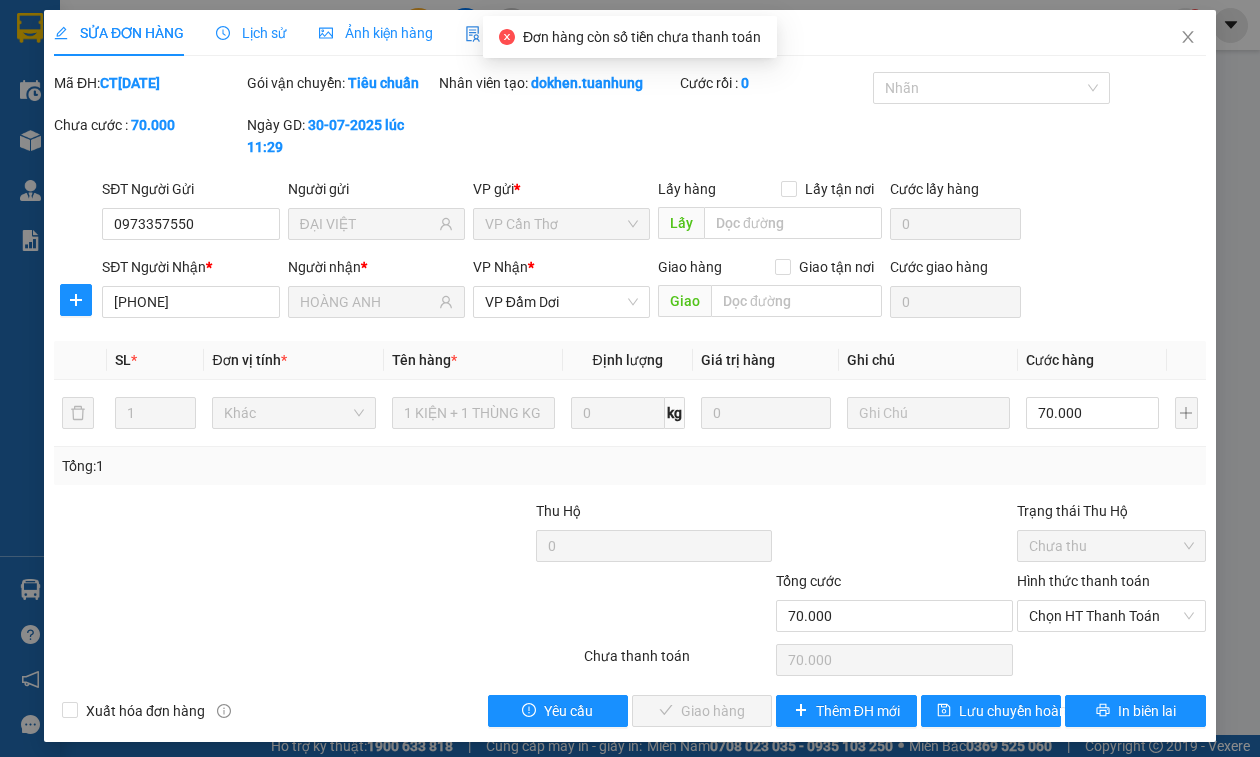 click on "Hình thức thanh toán Chọn HT Thanh Toán" at bounding box center [1111, 605] 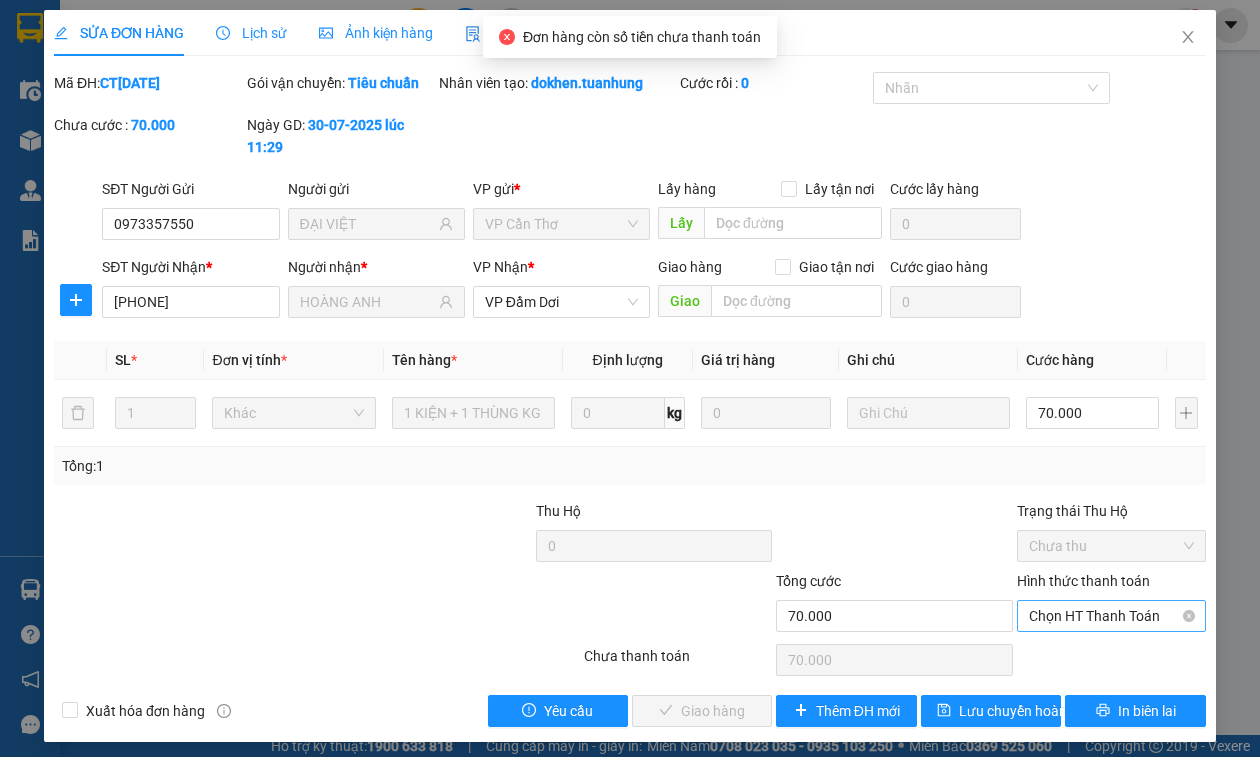 click on "Chọn HT Thanh Toán" at bounding box center (1111, 616) 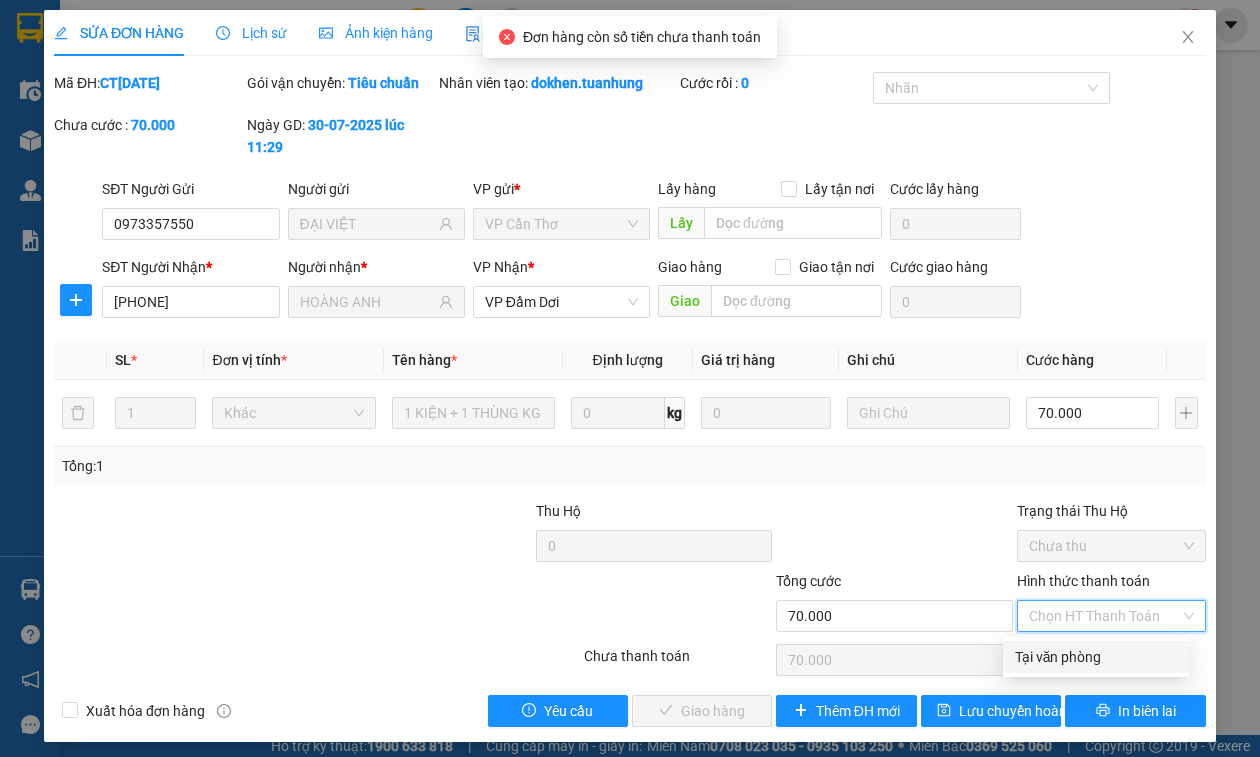 drag, startPoint x: 1087, startPoint y: 650, endPoint x: 1070, endPoint y: 666, distance: 23.345236 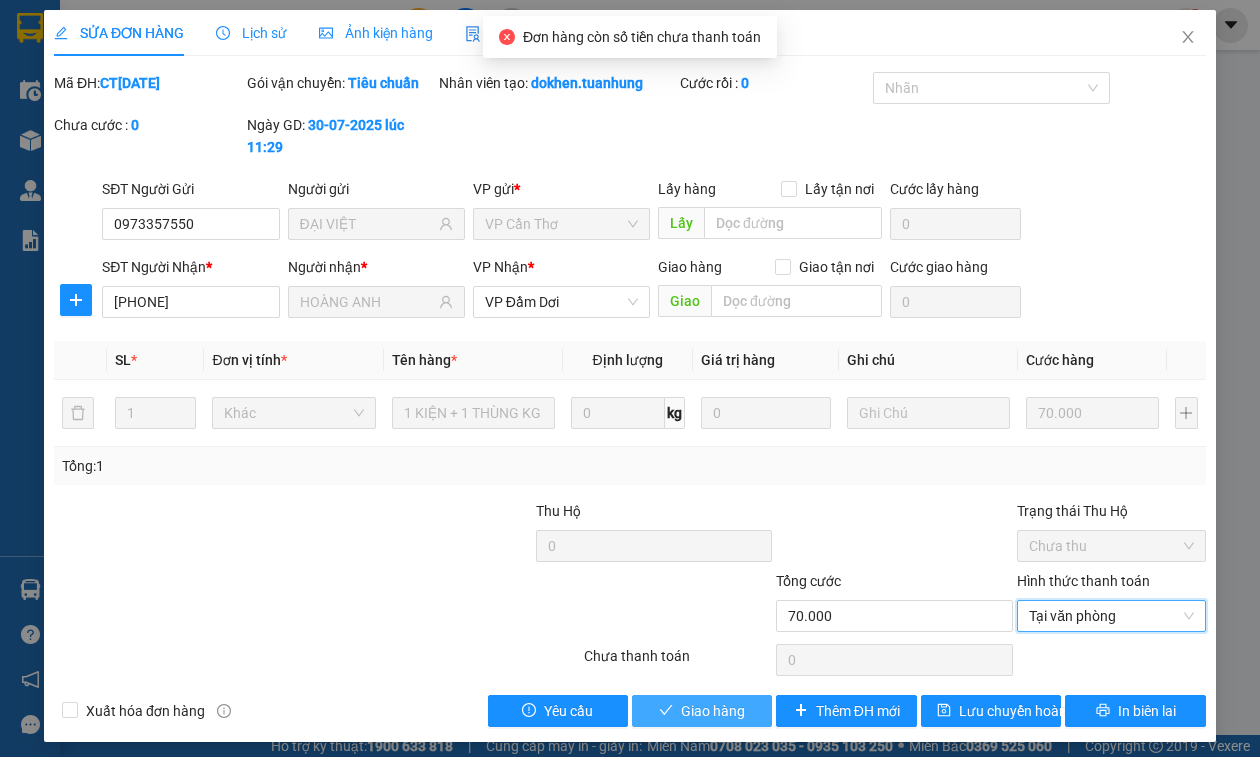 click on "Giao hàng" at bounding box center (702, 711) 